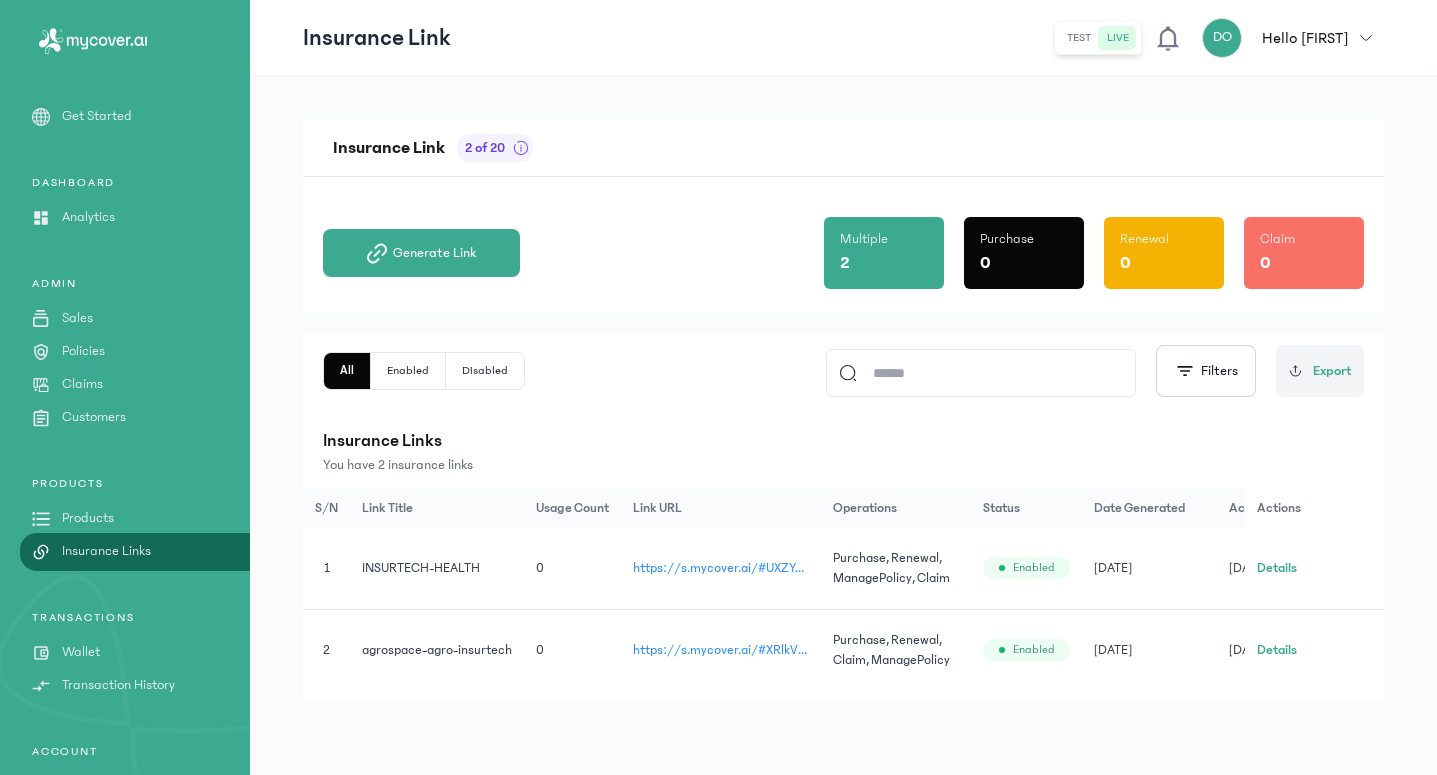 scroll, scrollTop: 0, scrollLeft: 0, axis: both 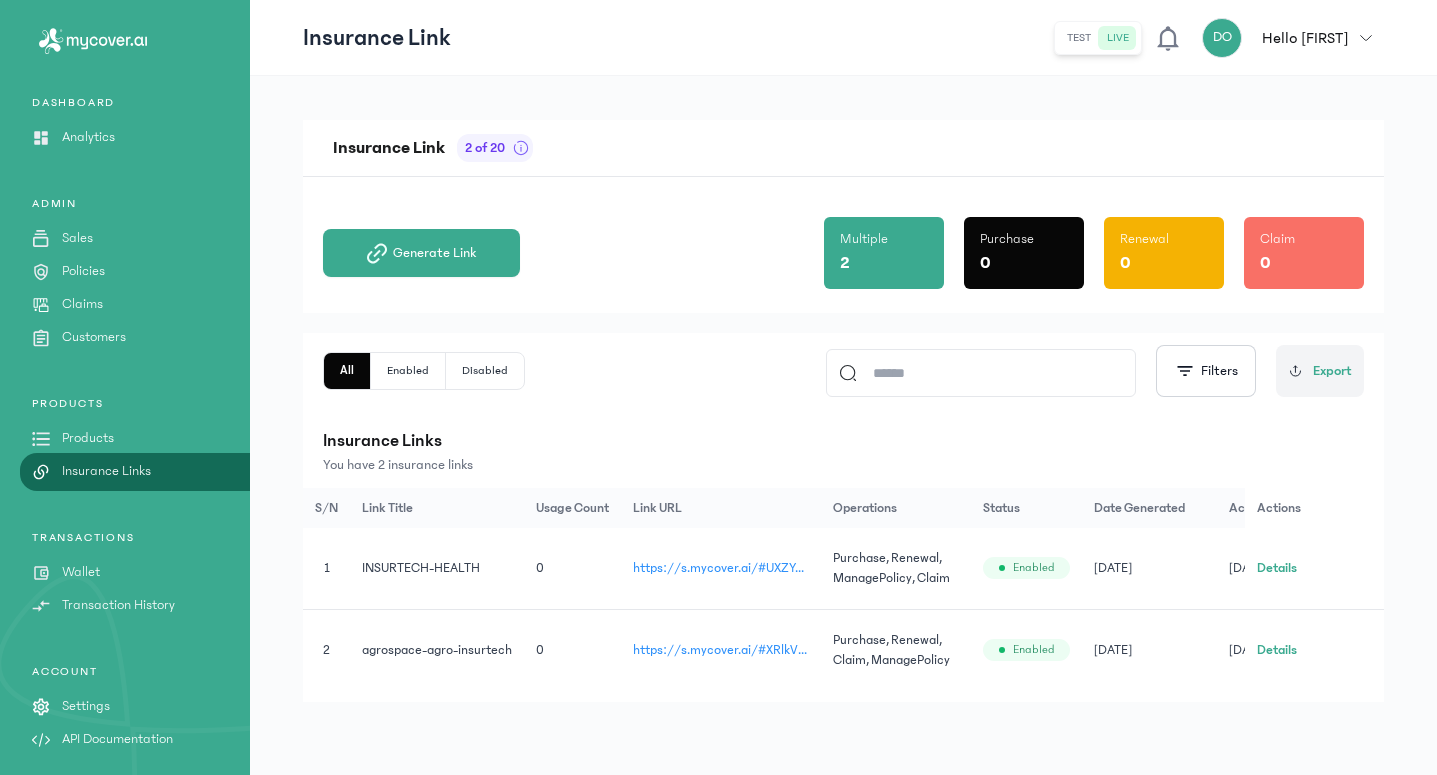 click on "Settings" at bounding box center [86, 706] 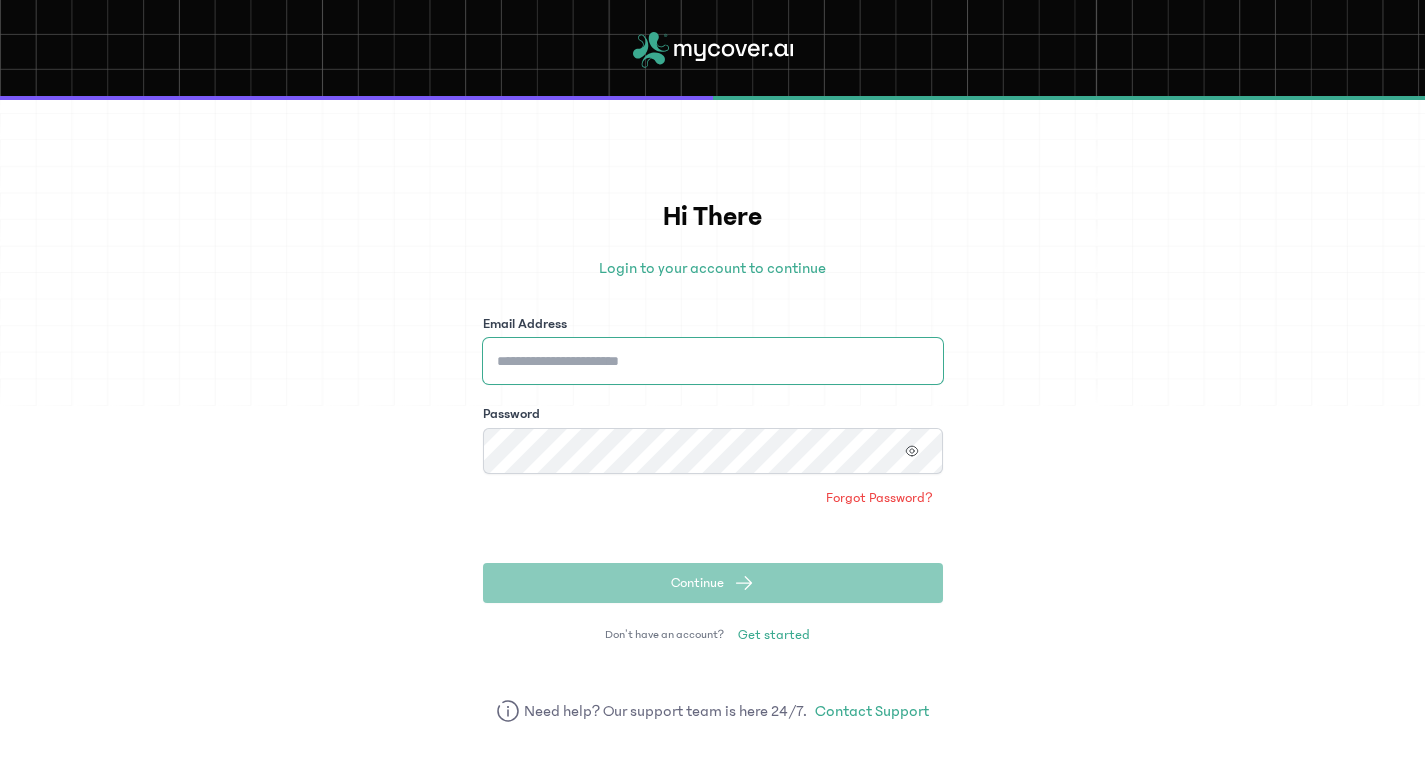 type on "**********" 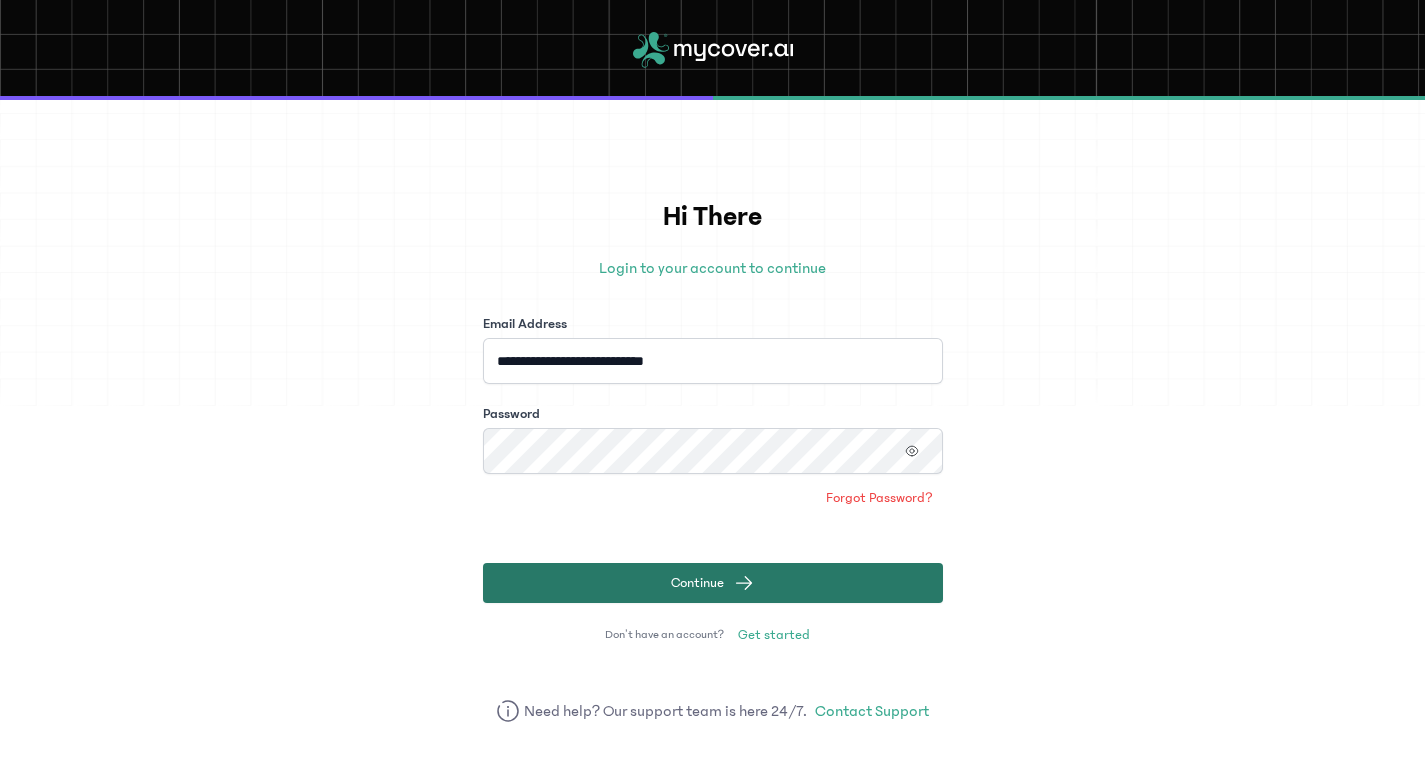 click 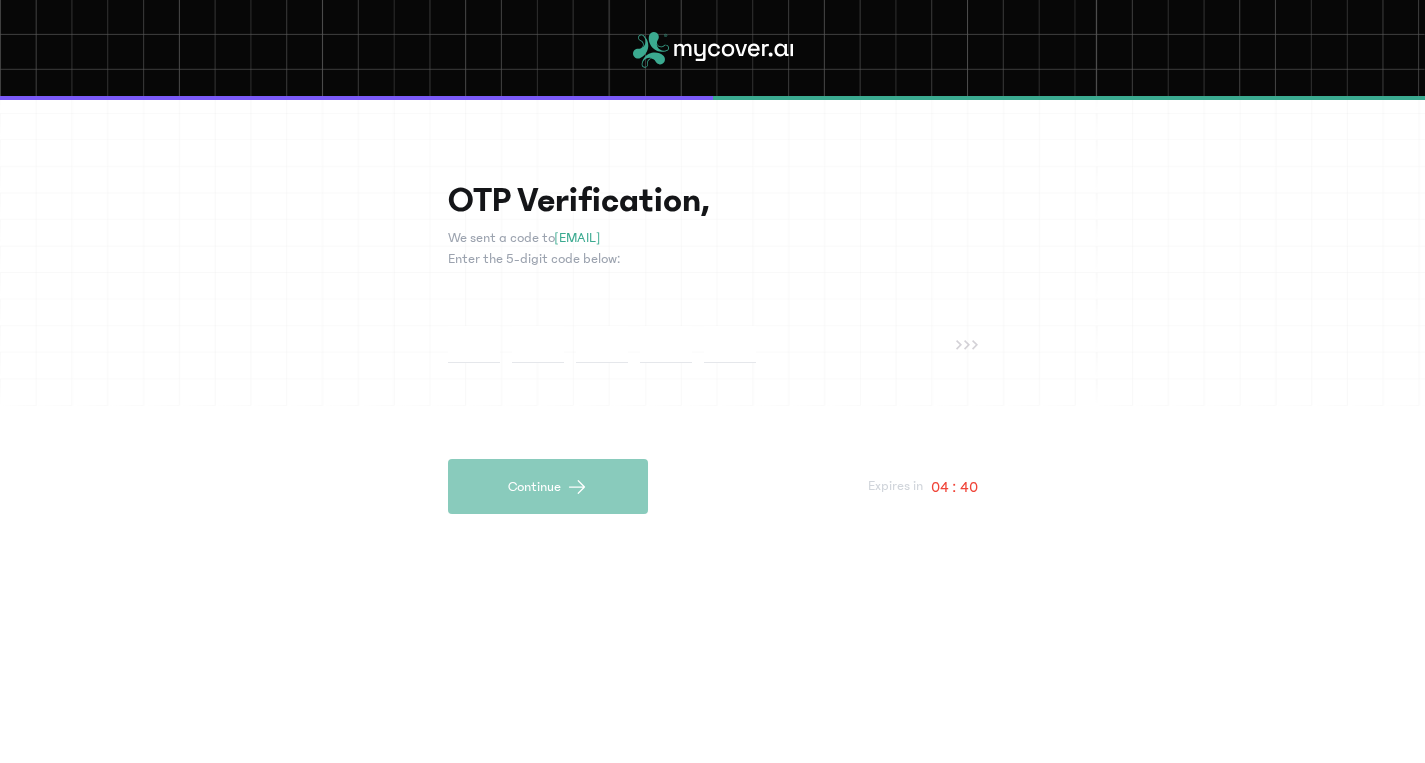 type on "*" 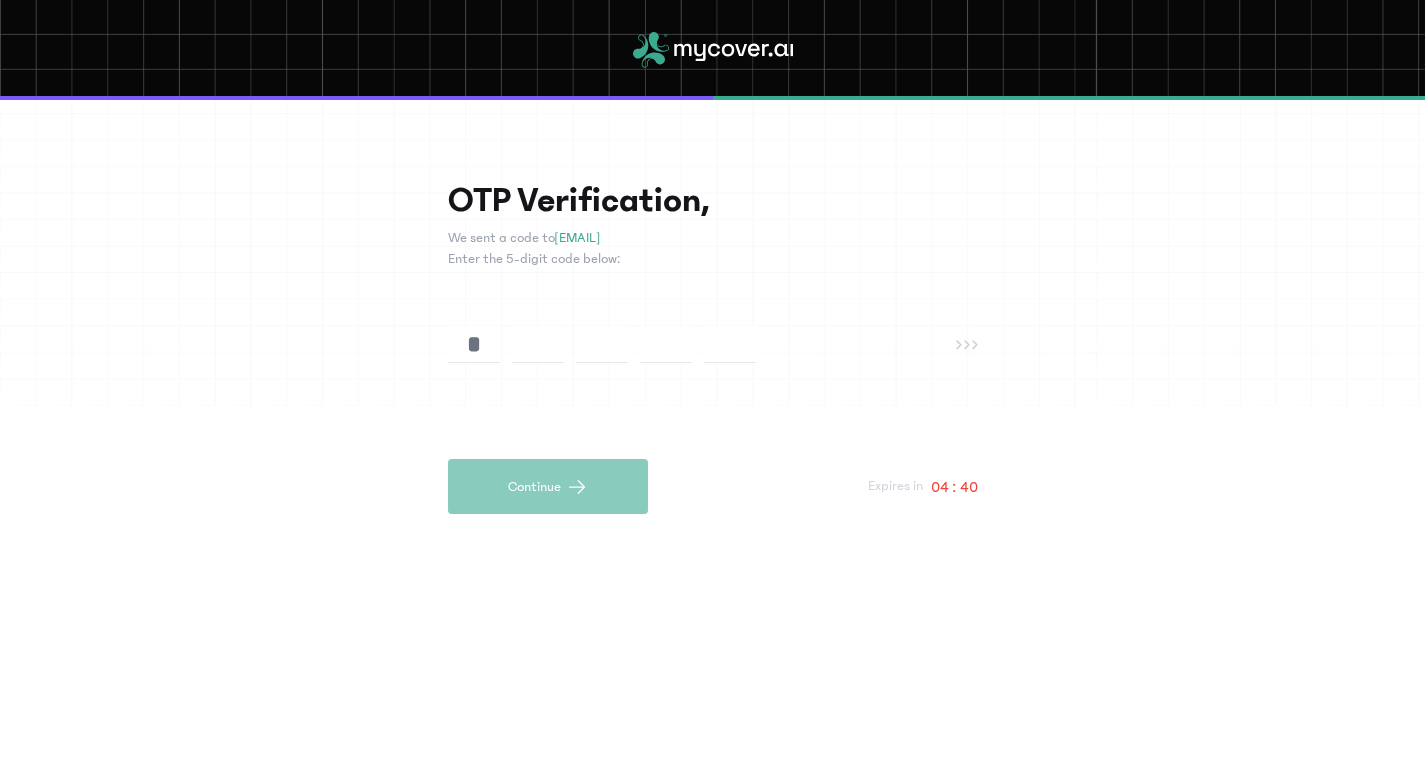 type on "*" 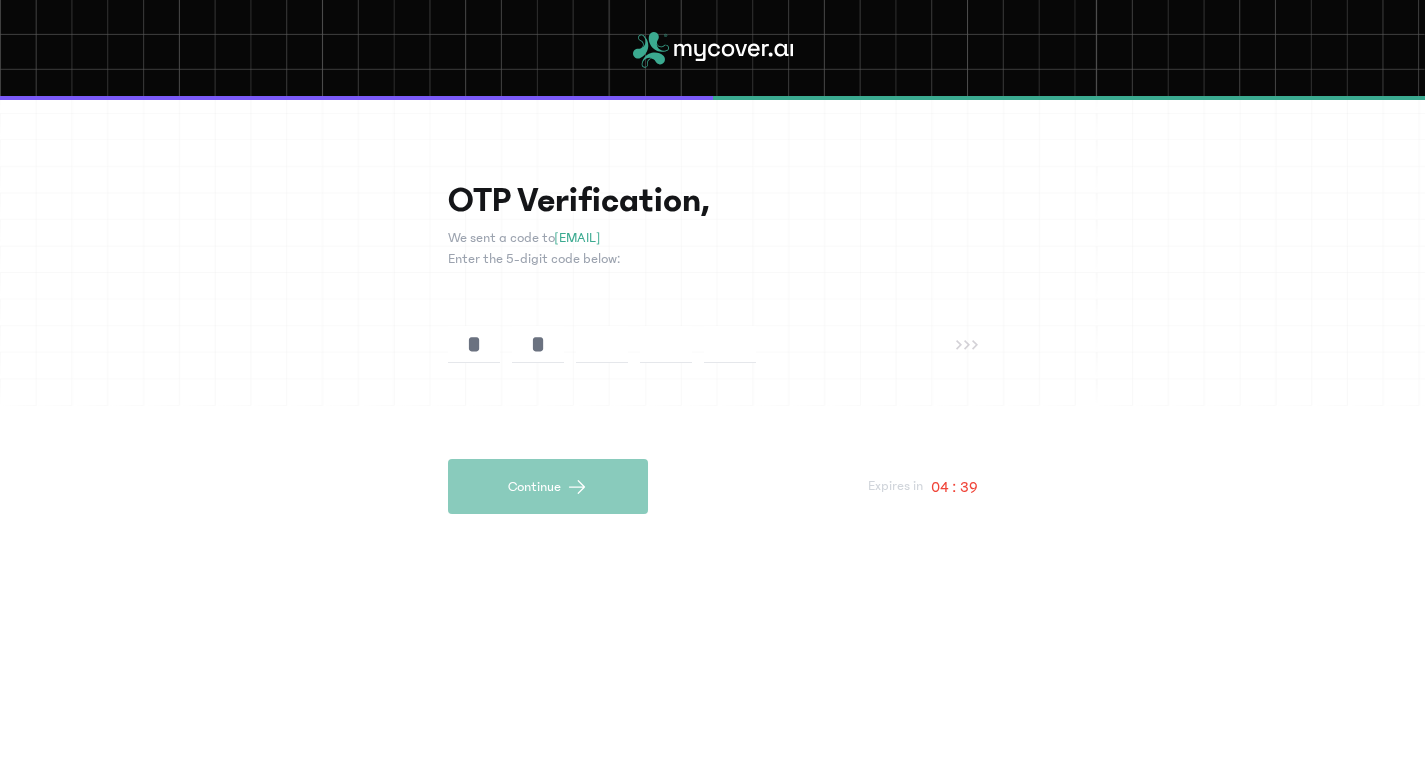 type on "*" 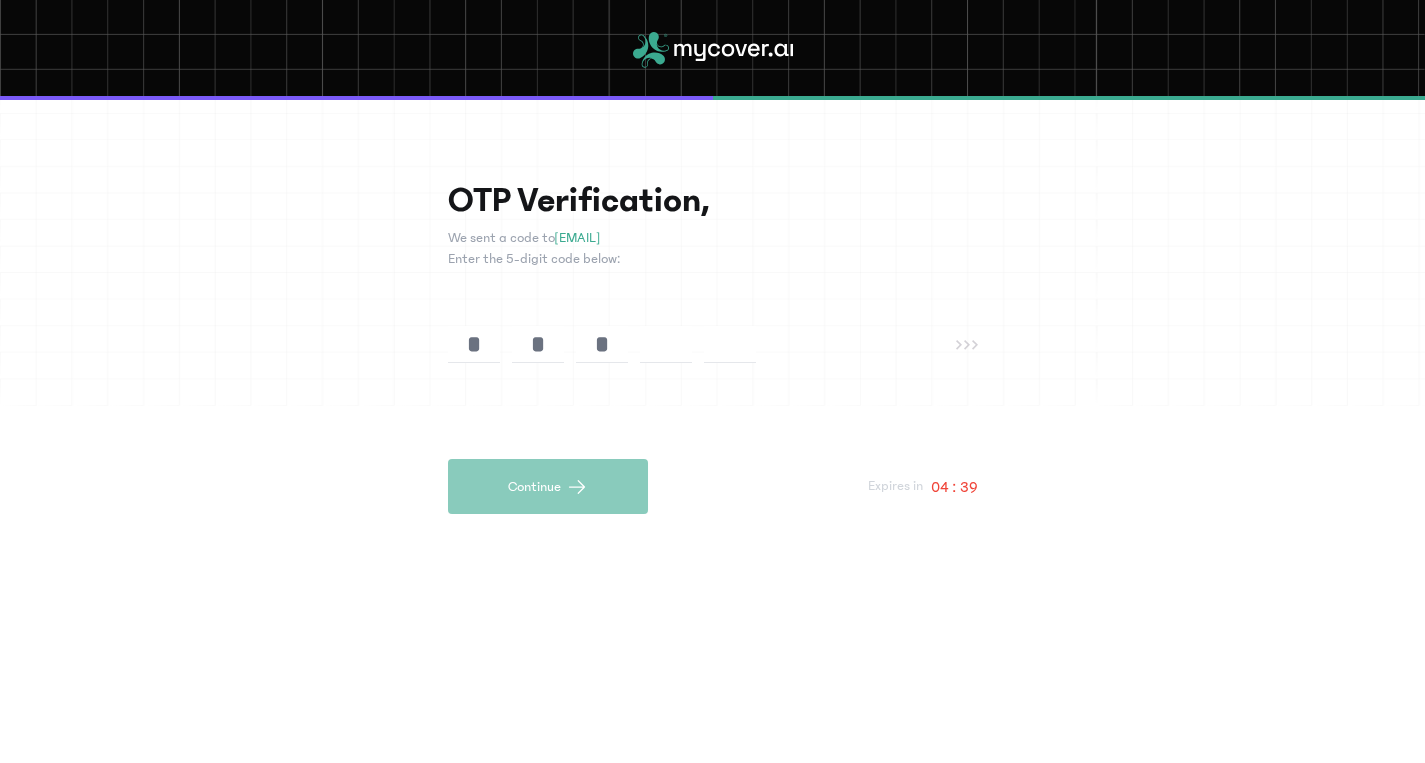type on "*" 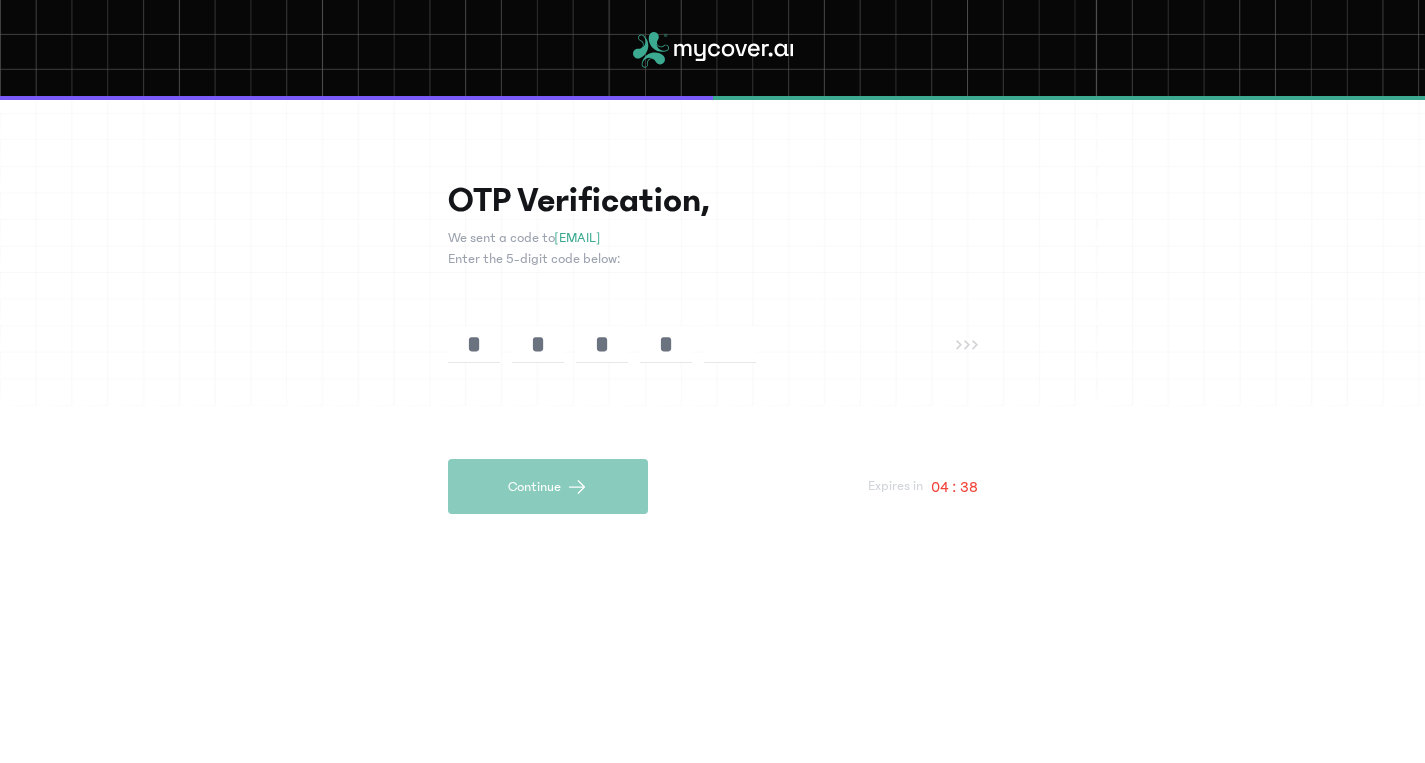 type on "*" 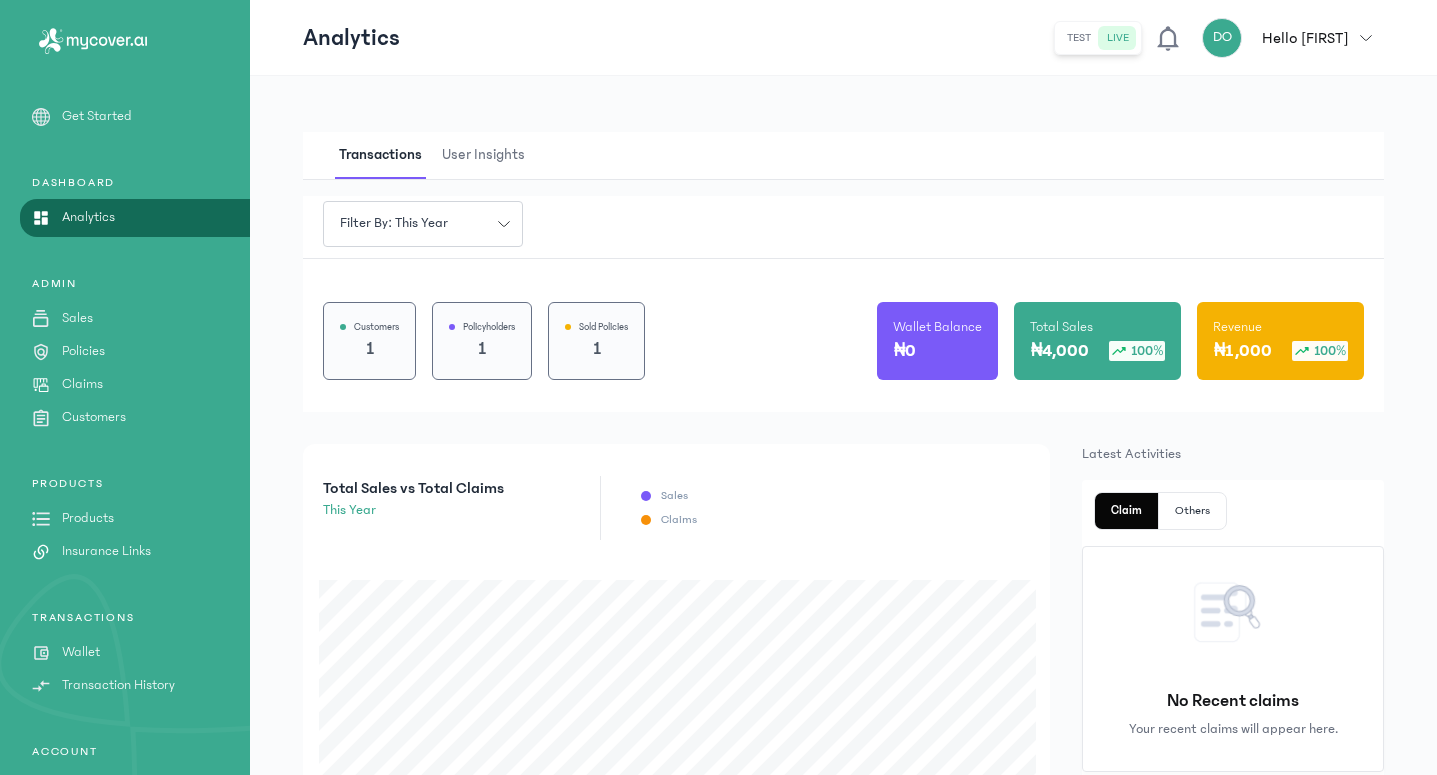 click on "Policies" at bounding box center [83, 351] 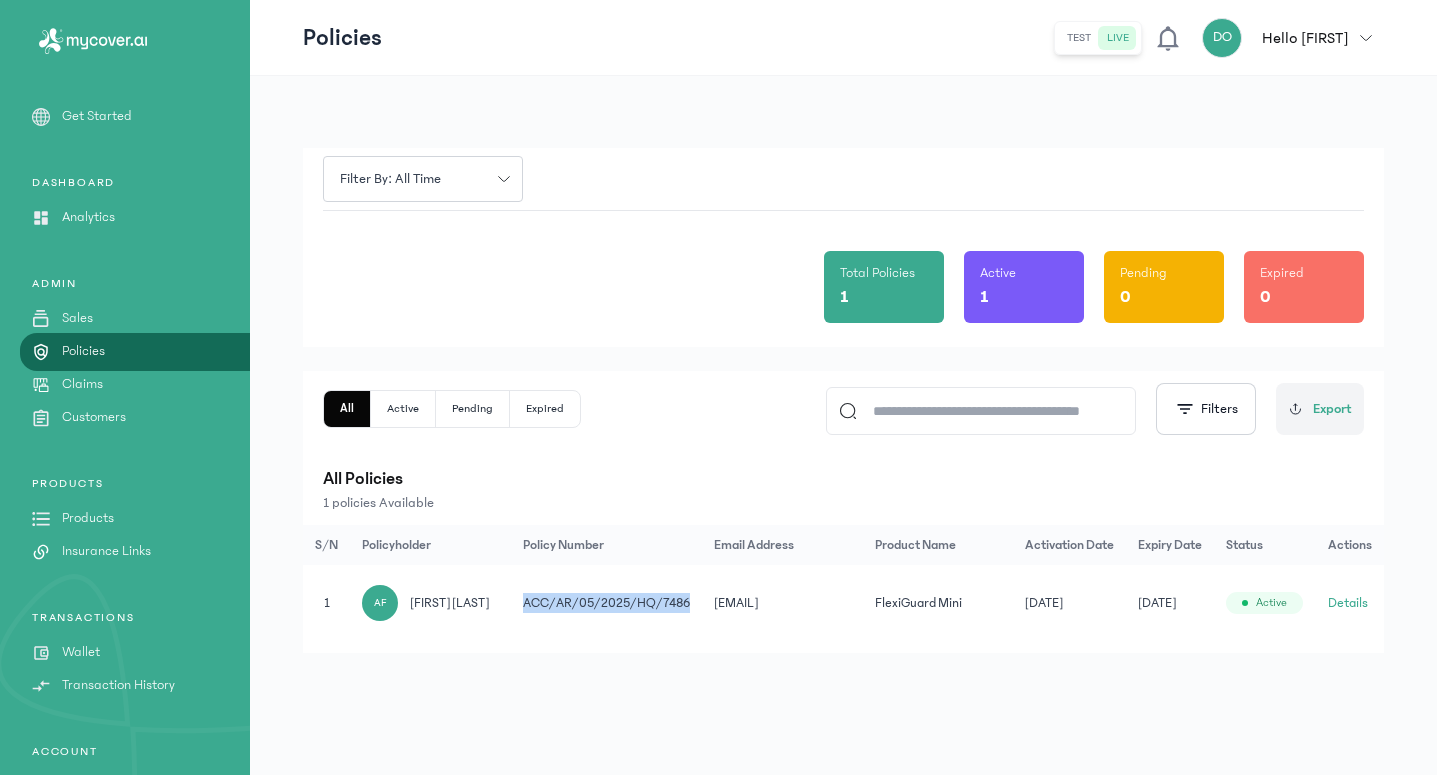 drag, startPoint x: 521, startPoint y: 605, endPoint x: 675, endPoint y: 614, distance: 154.26276 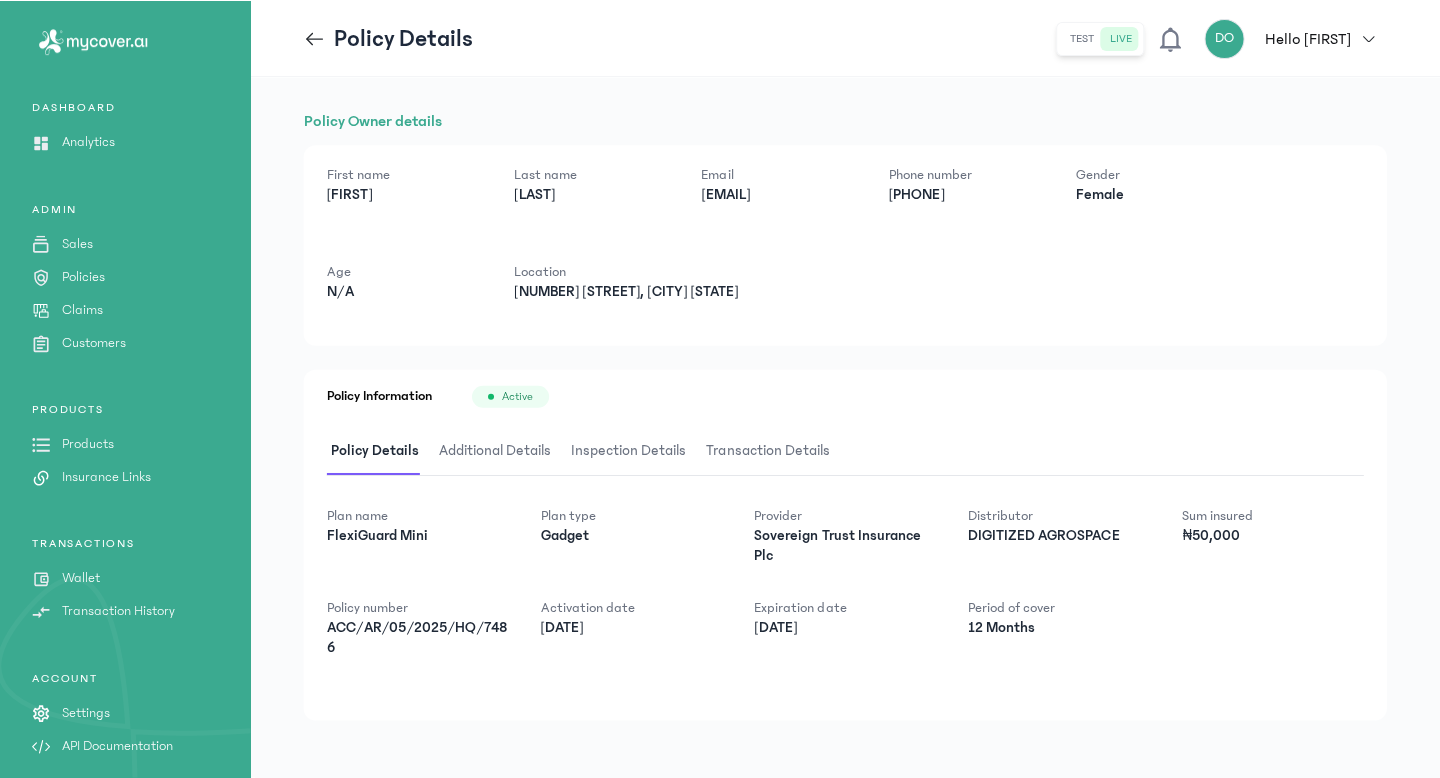 scroll, scrollTop: 80, scrollLeft: 0, axis: vertical 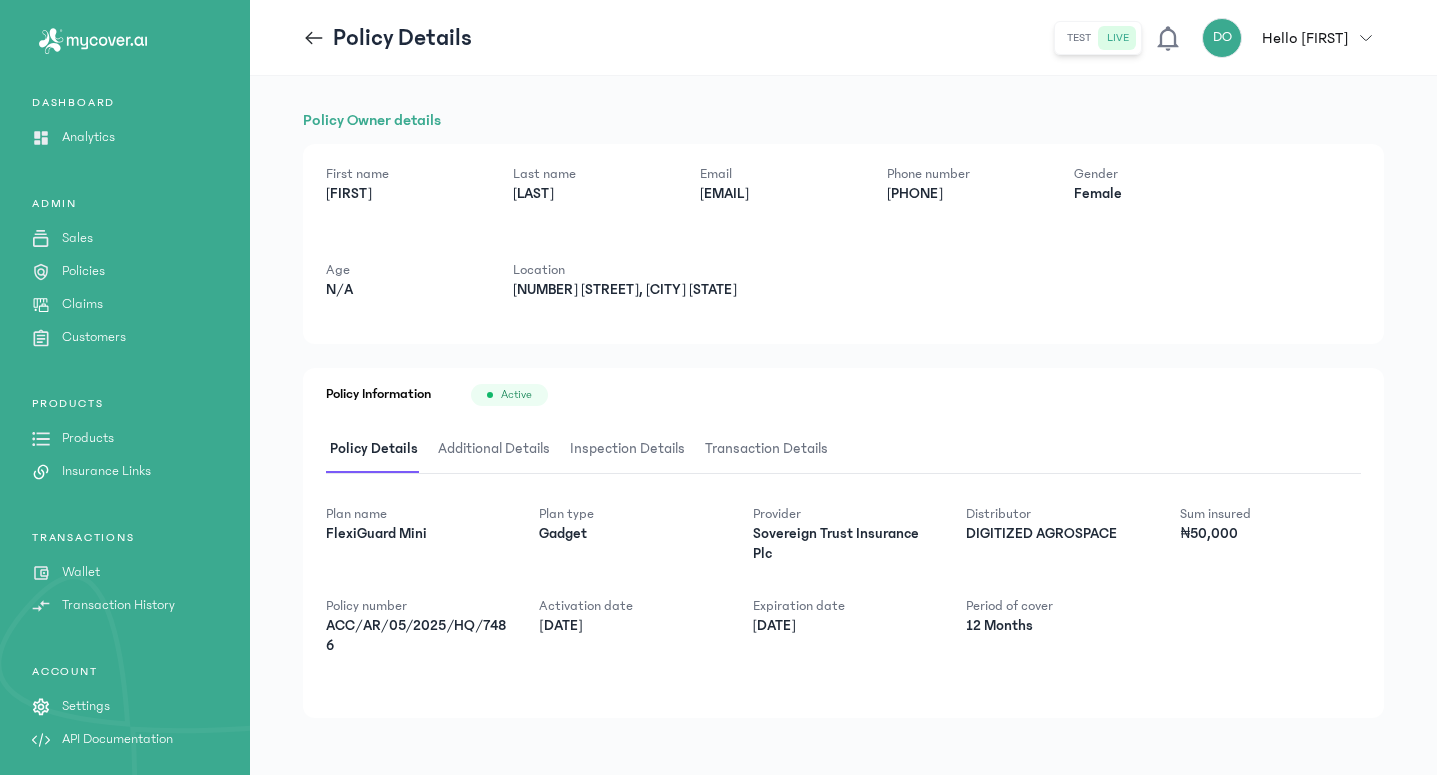 click on "Settings" at bounding box center [86, 706] 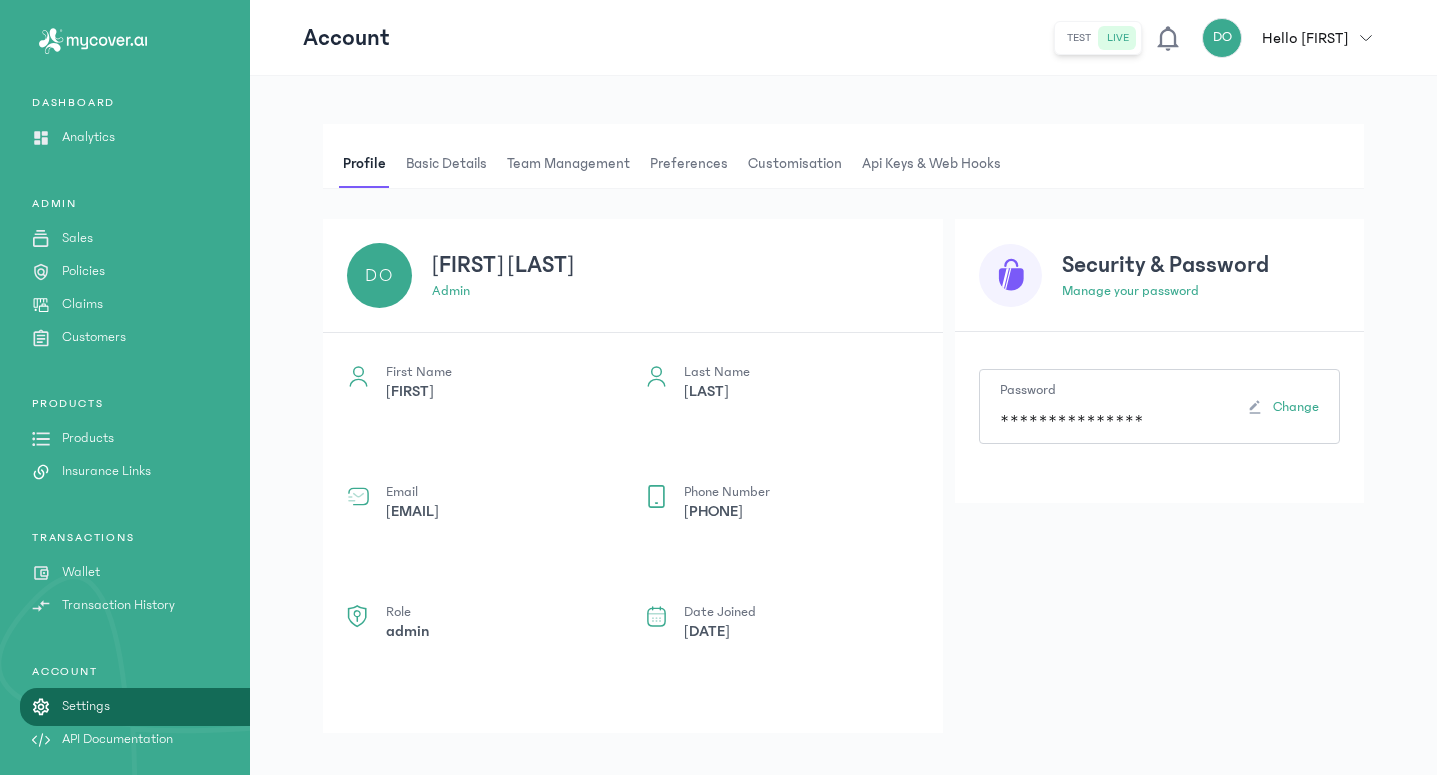 click on "Team Management" at bounding box center (568, 164) 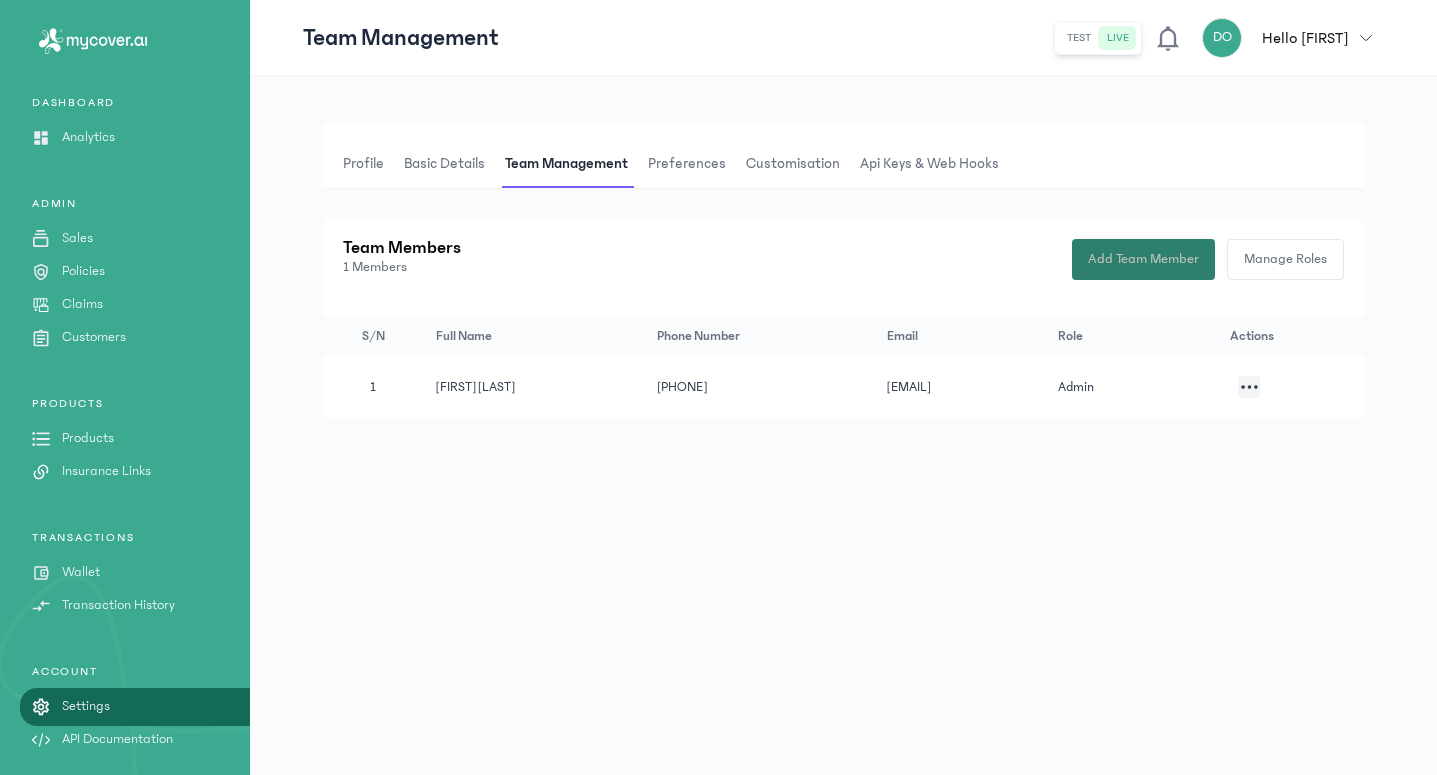 click on "Add Team Member" at bounding box center [1143, 259] 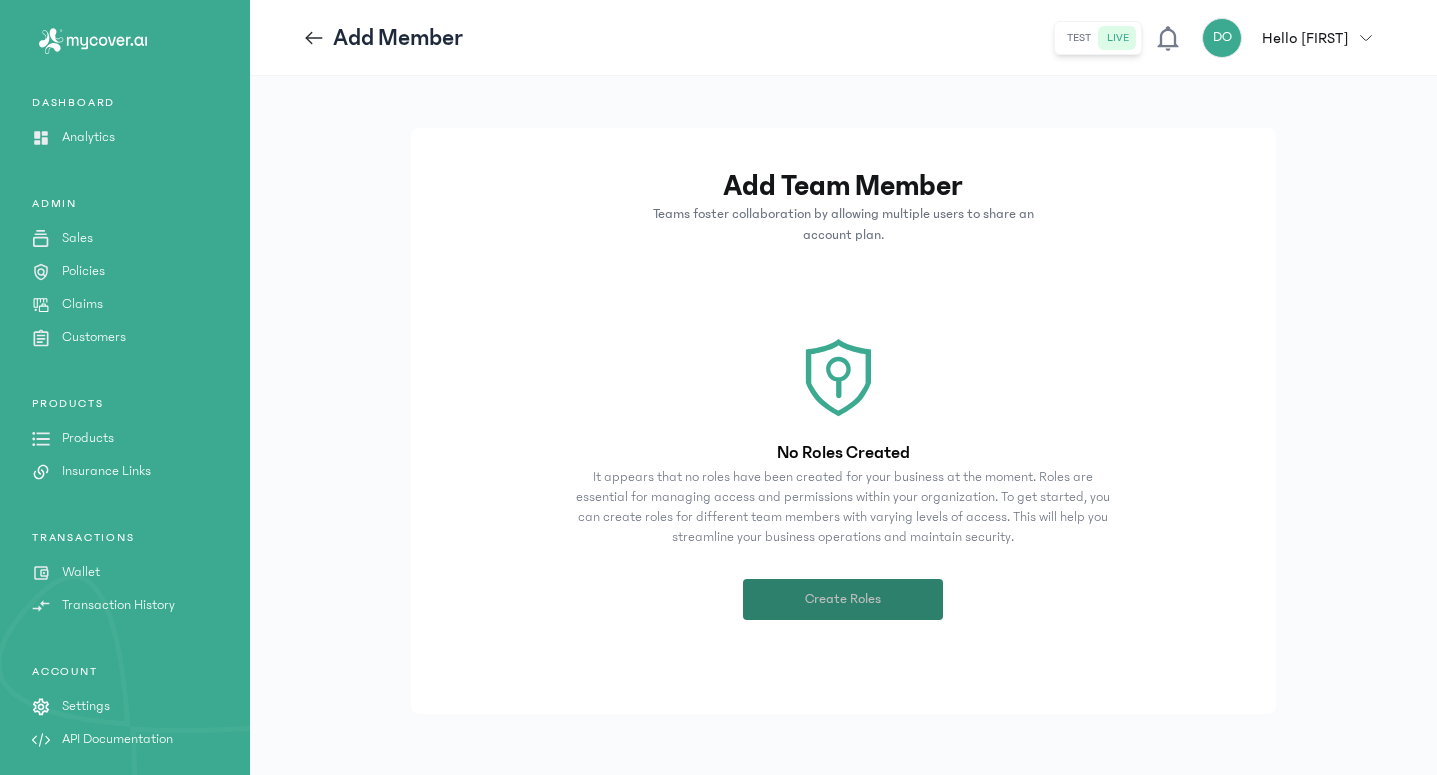 click on "Create Roles" at bounding box center (843, 599) 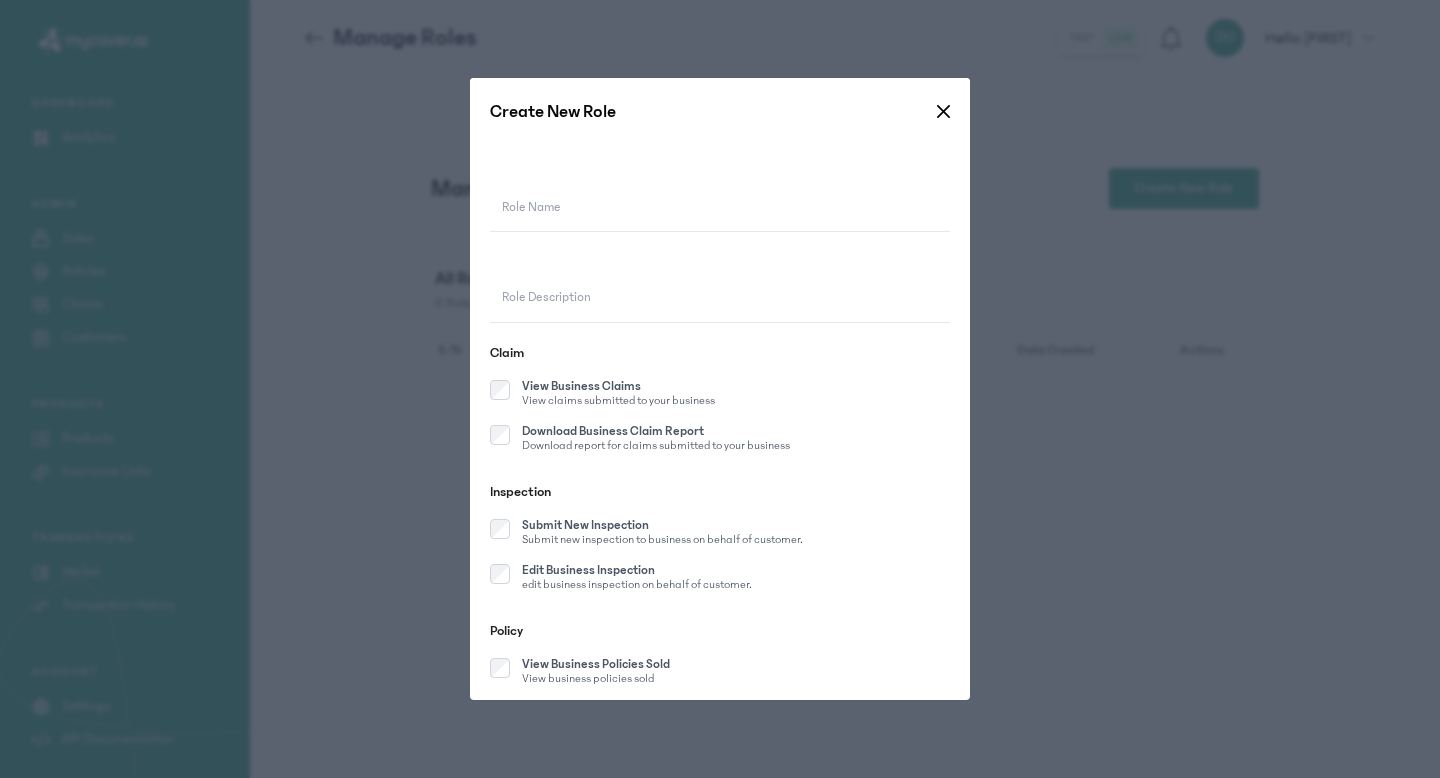 click on "Role Name" 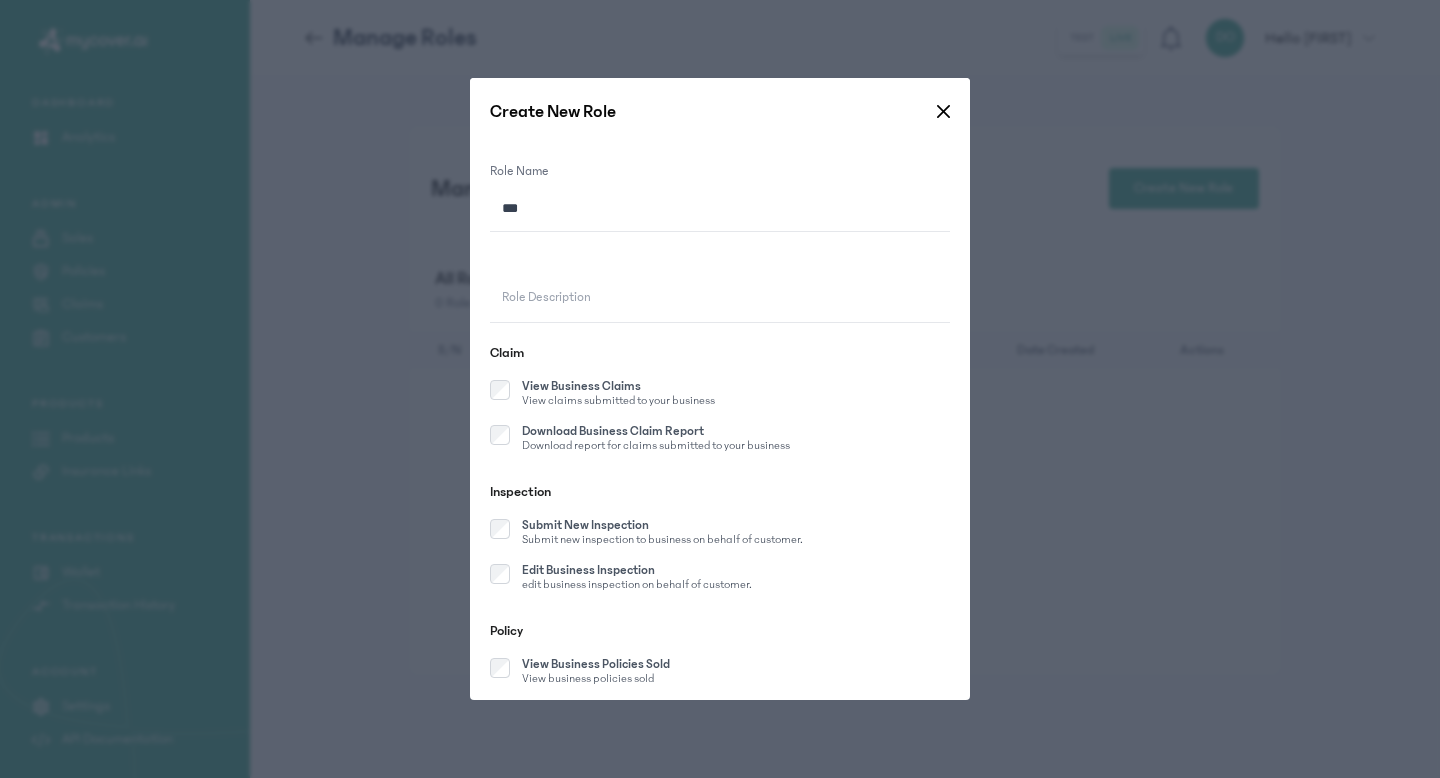 type on "***" 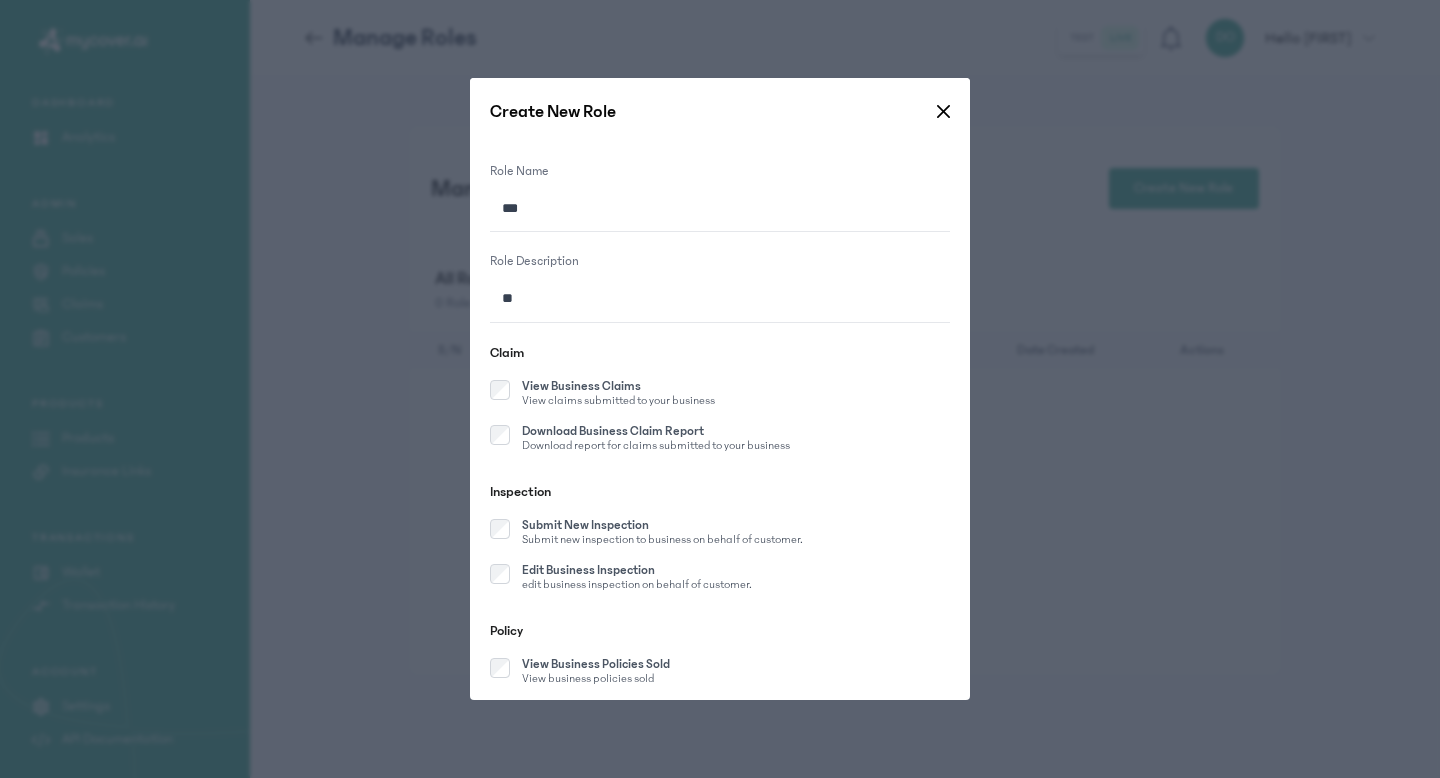 type on "*" 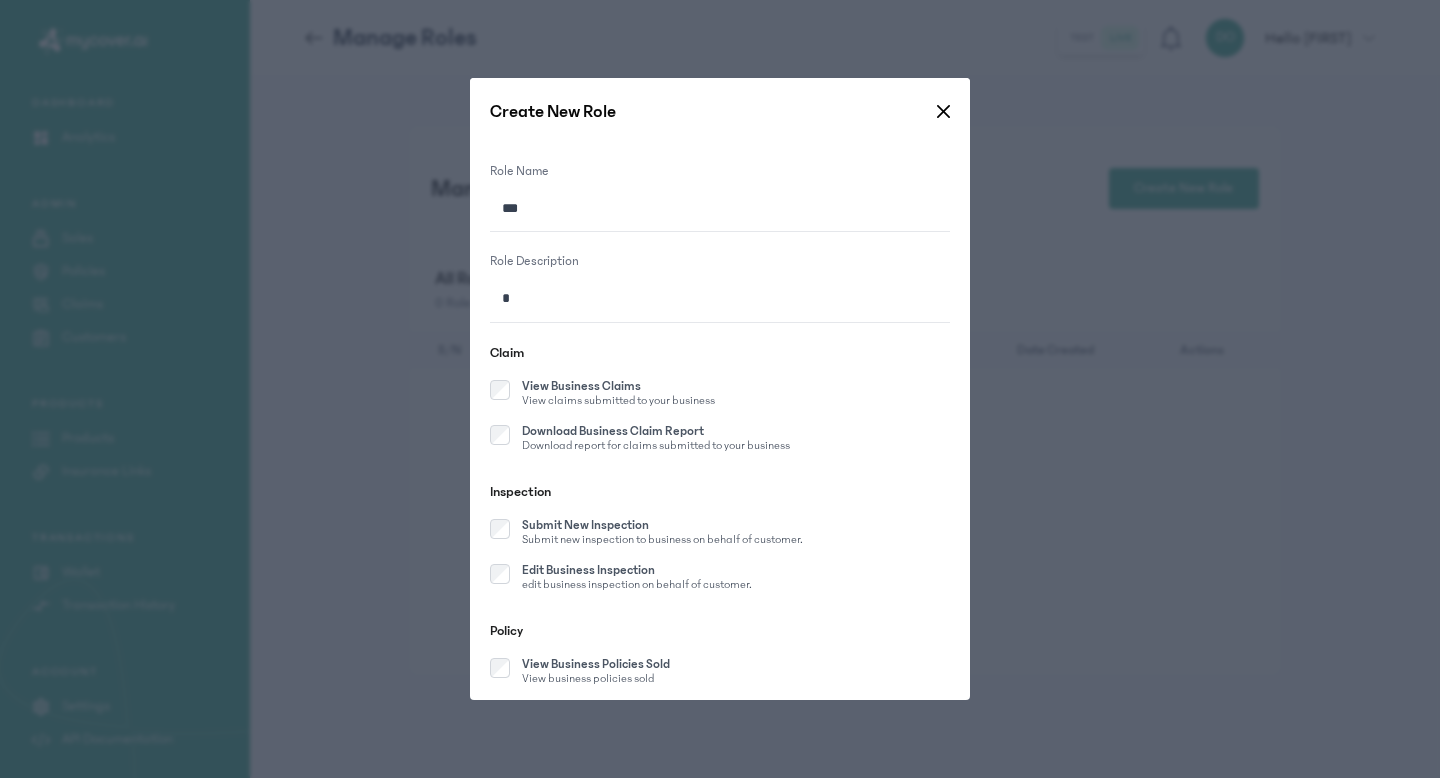 type 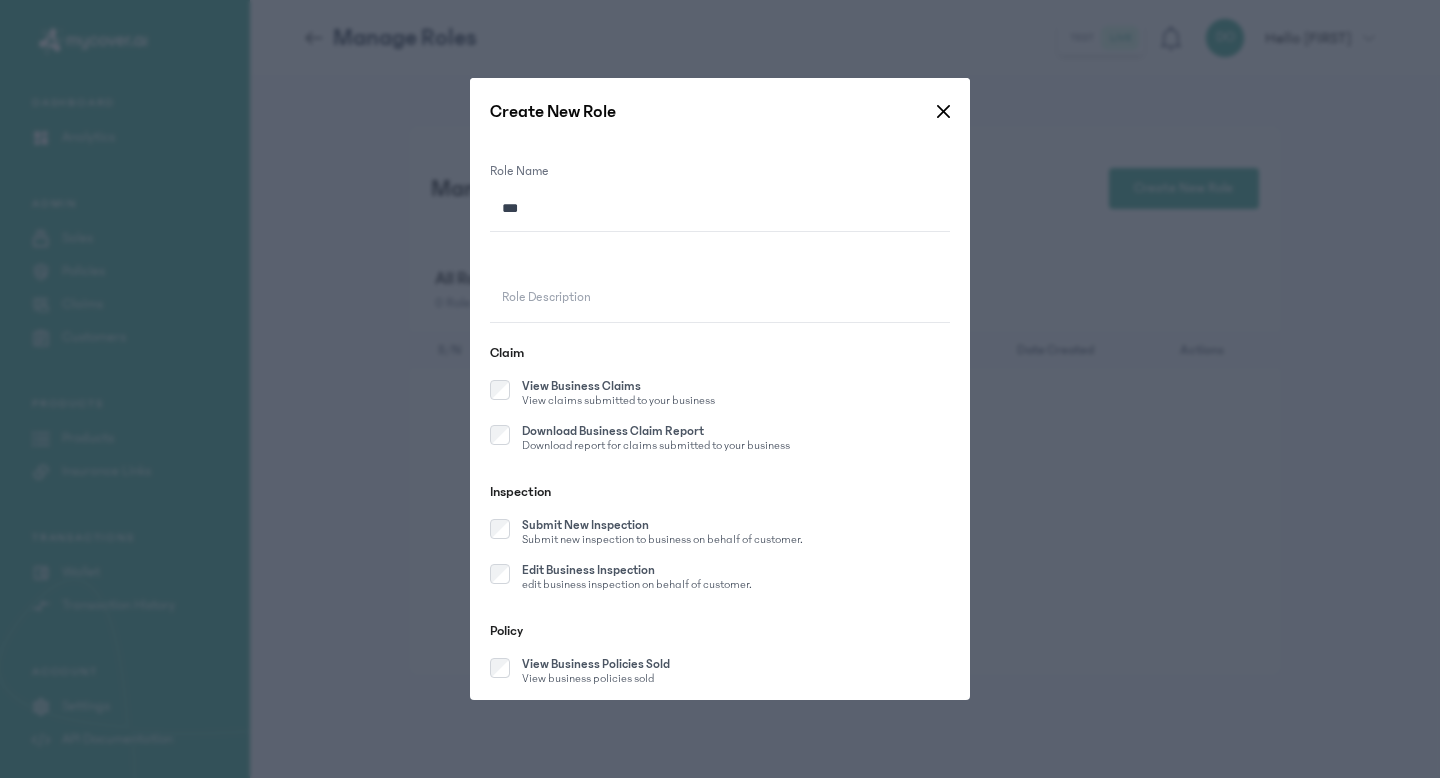 click on "***" 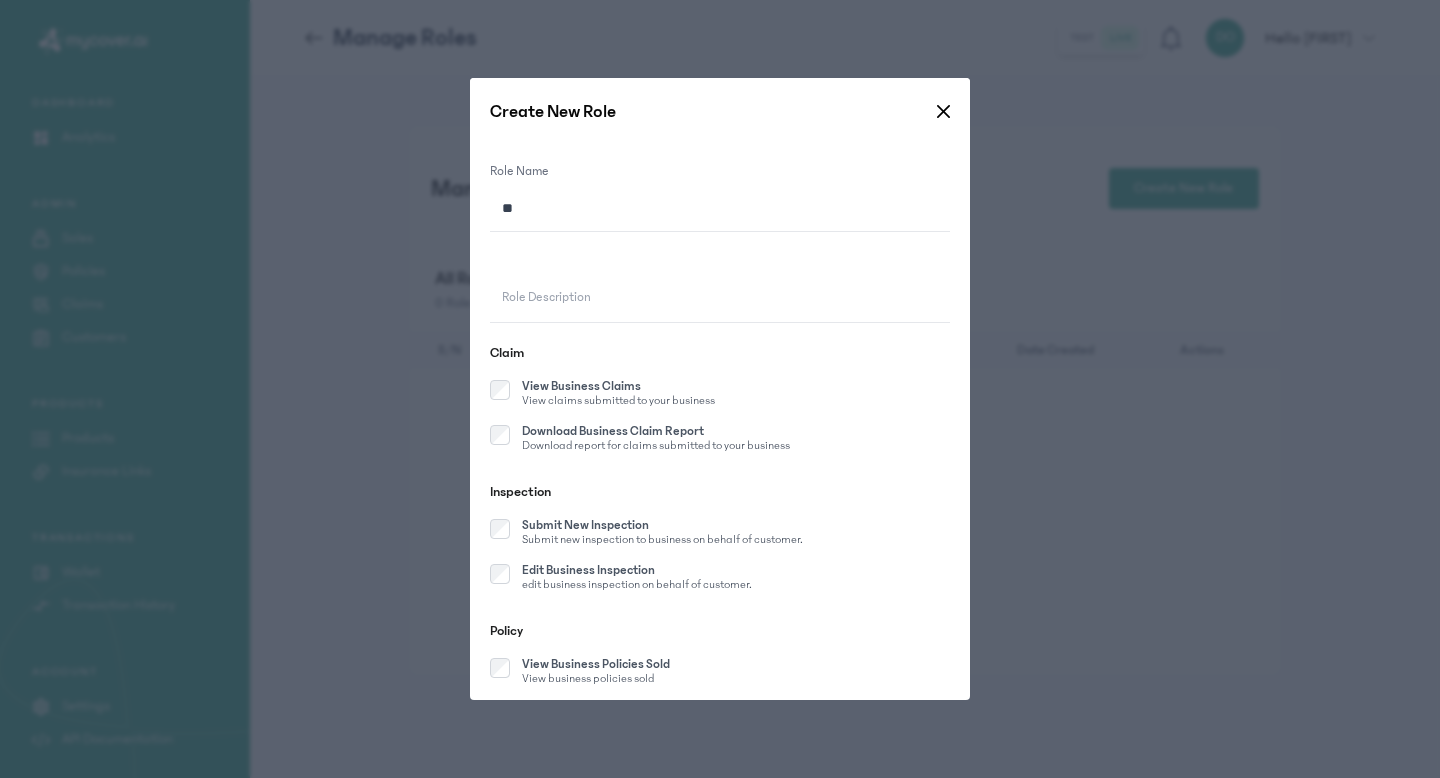 type on "*" 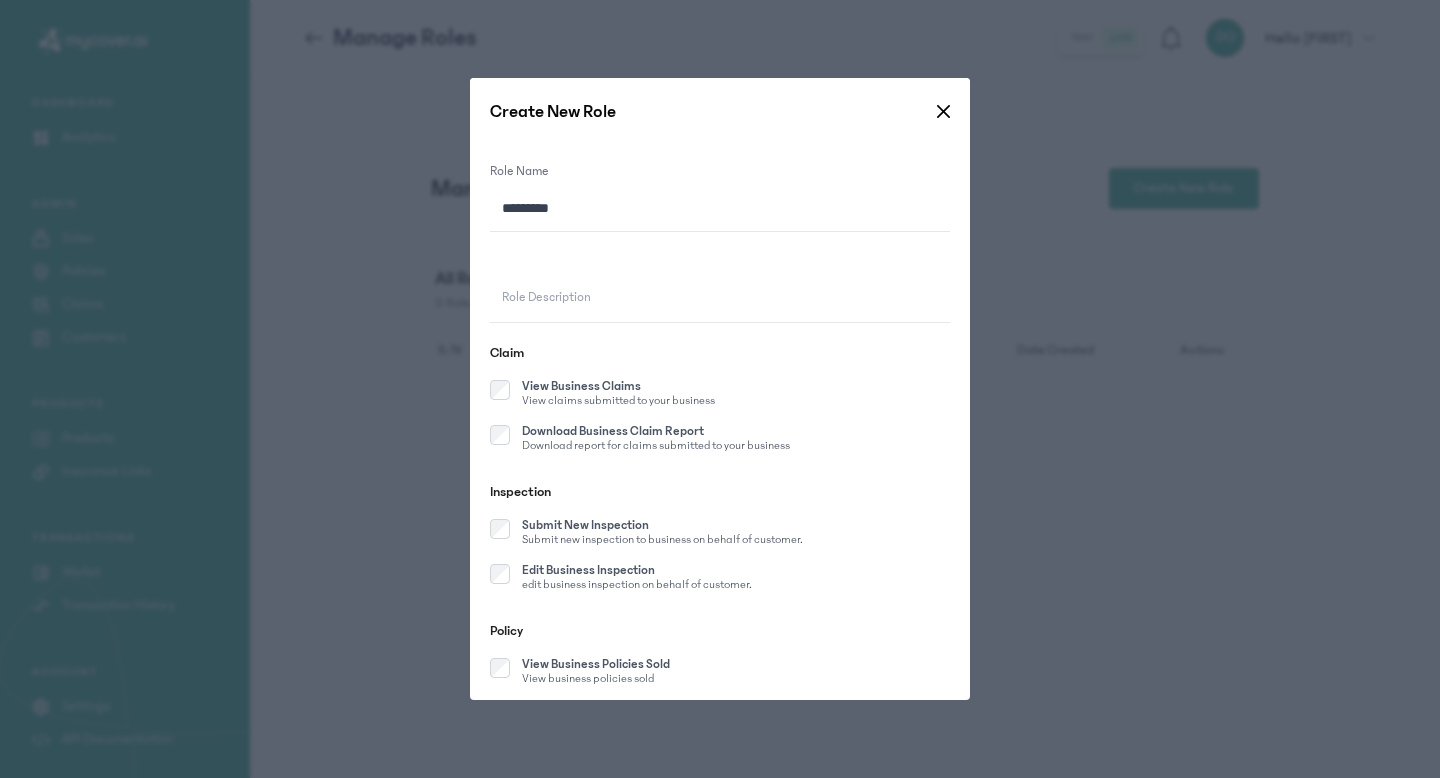 type on "*********" 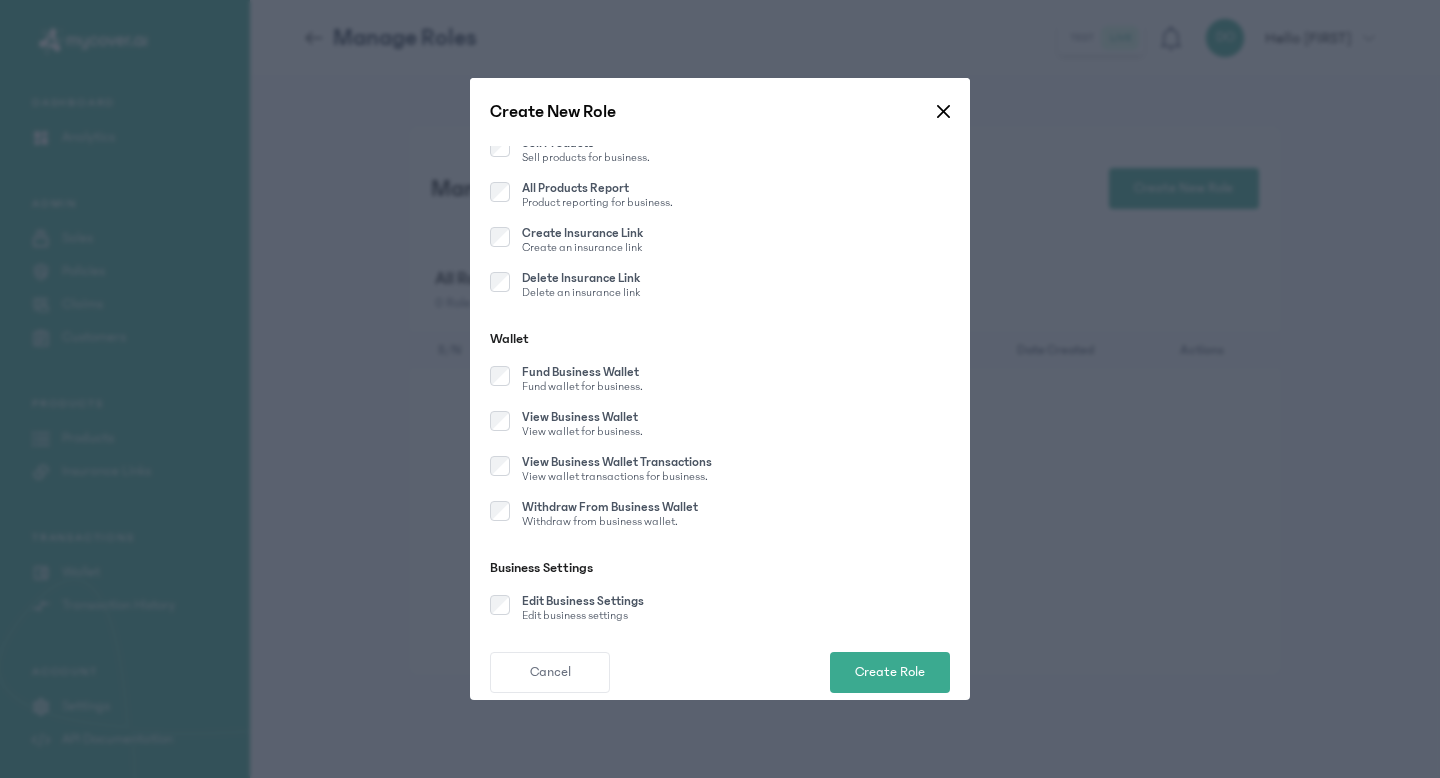 scroll, scrollTop: 1601, scrollLeft: 0, axis: vertical 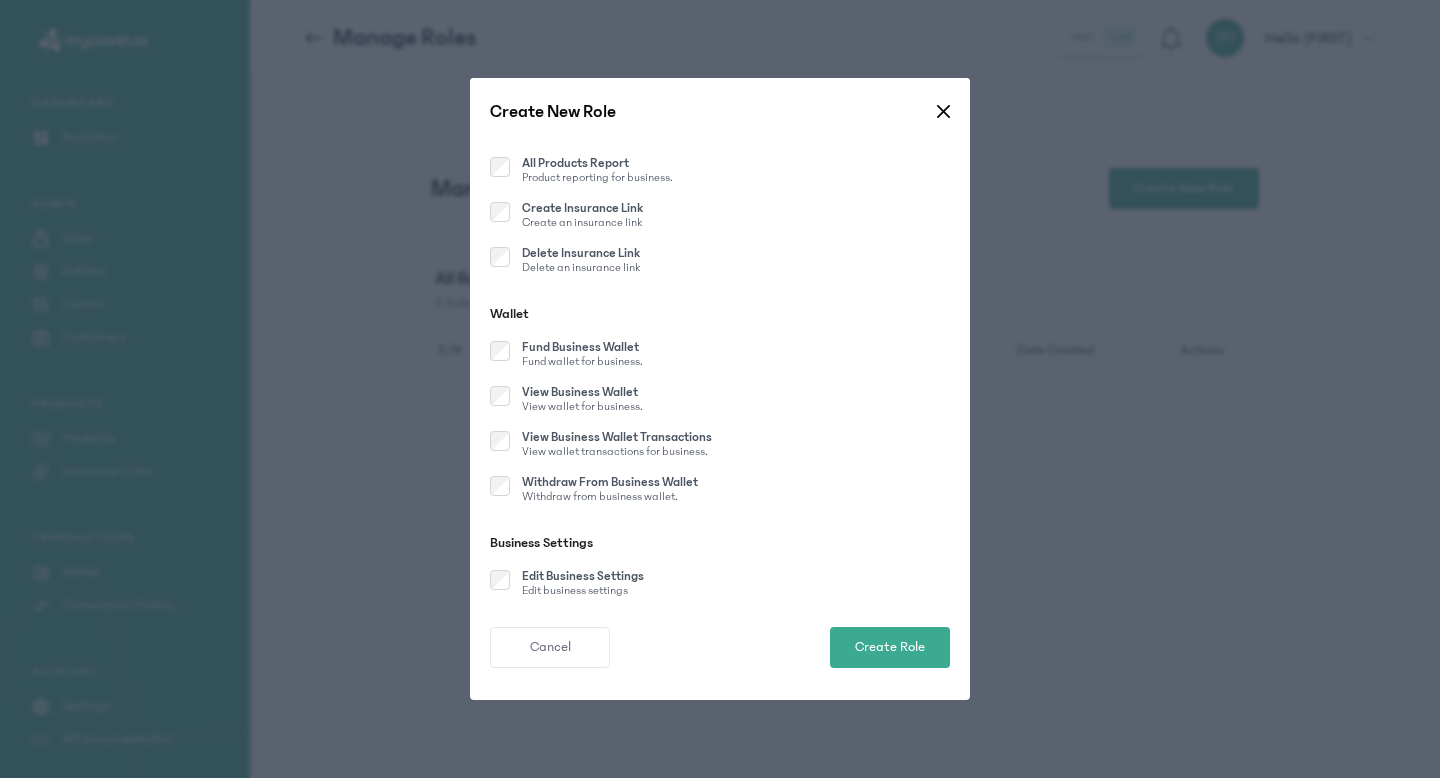 type on "**" 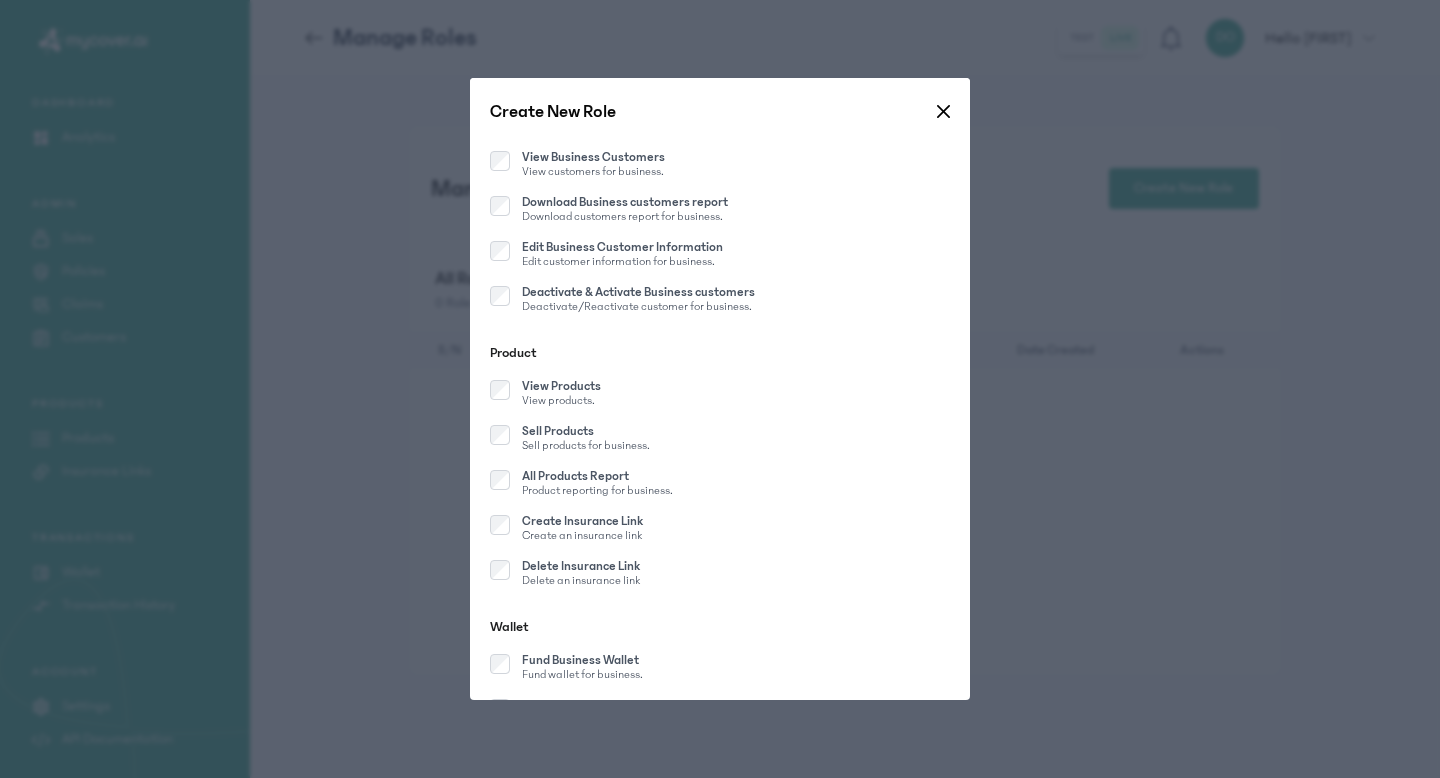 scroll, scrollTop: 1263, scrollLeft: 0, axis: vertical 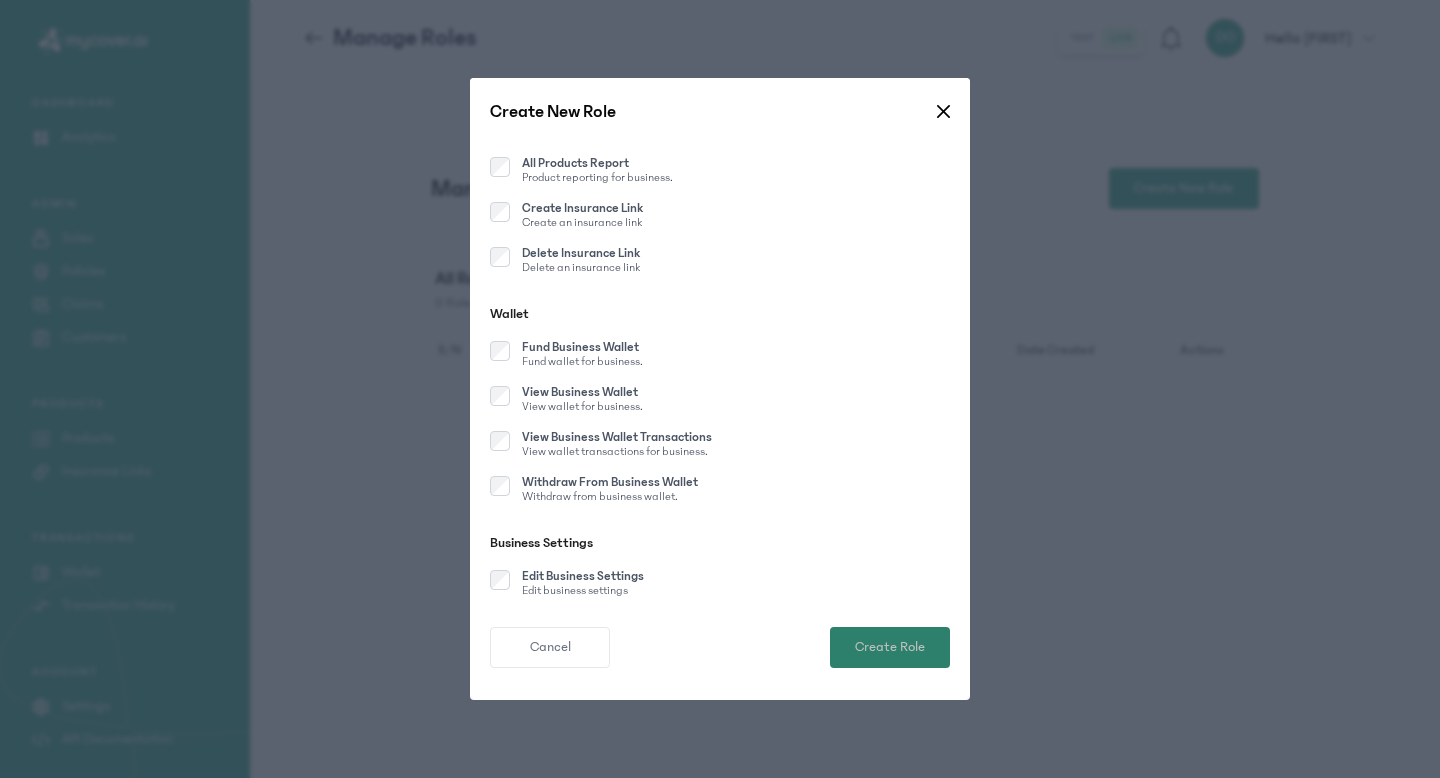click on "Create Role" at bounding box center (890, 647) 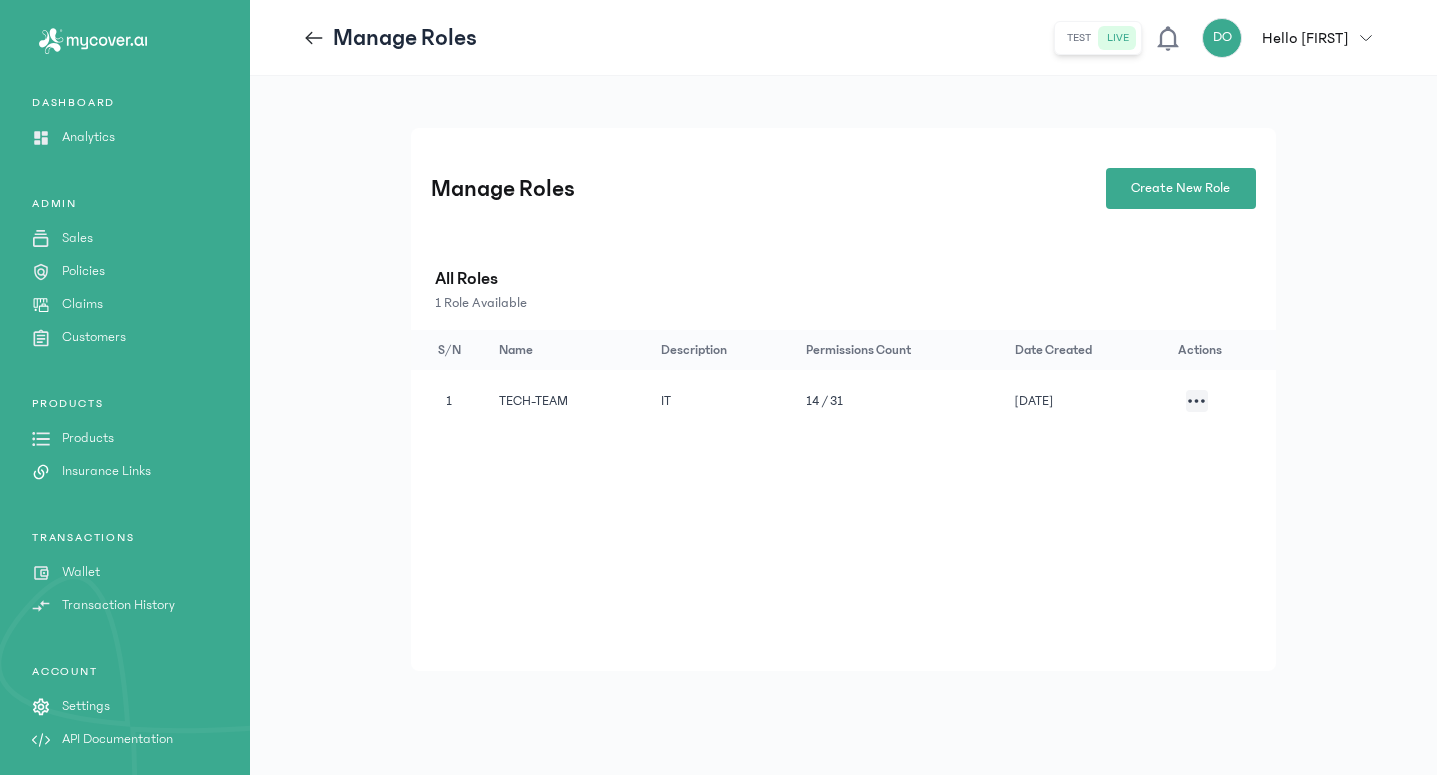 click 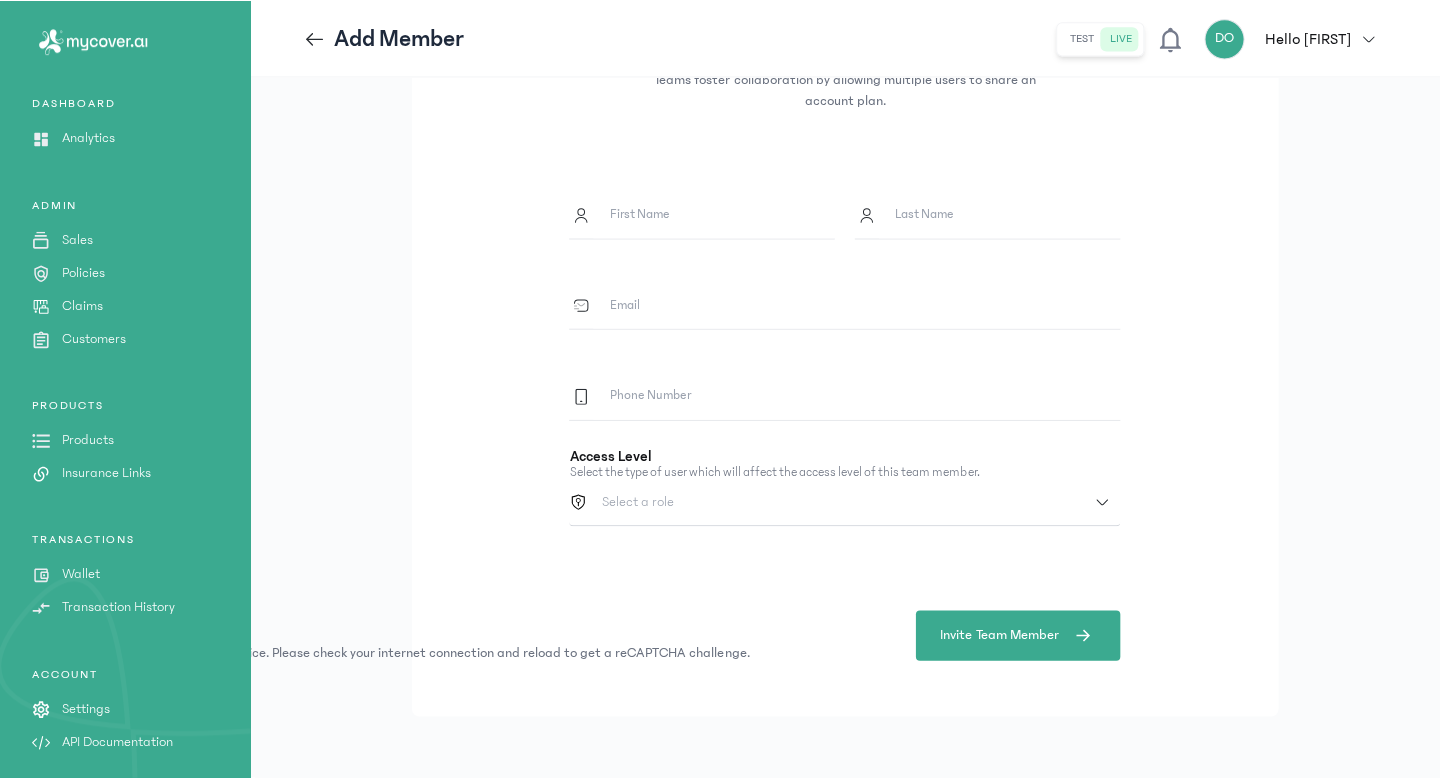 scroll, scrollTop: 134, scrollLeft: 0, axis: vertical 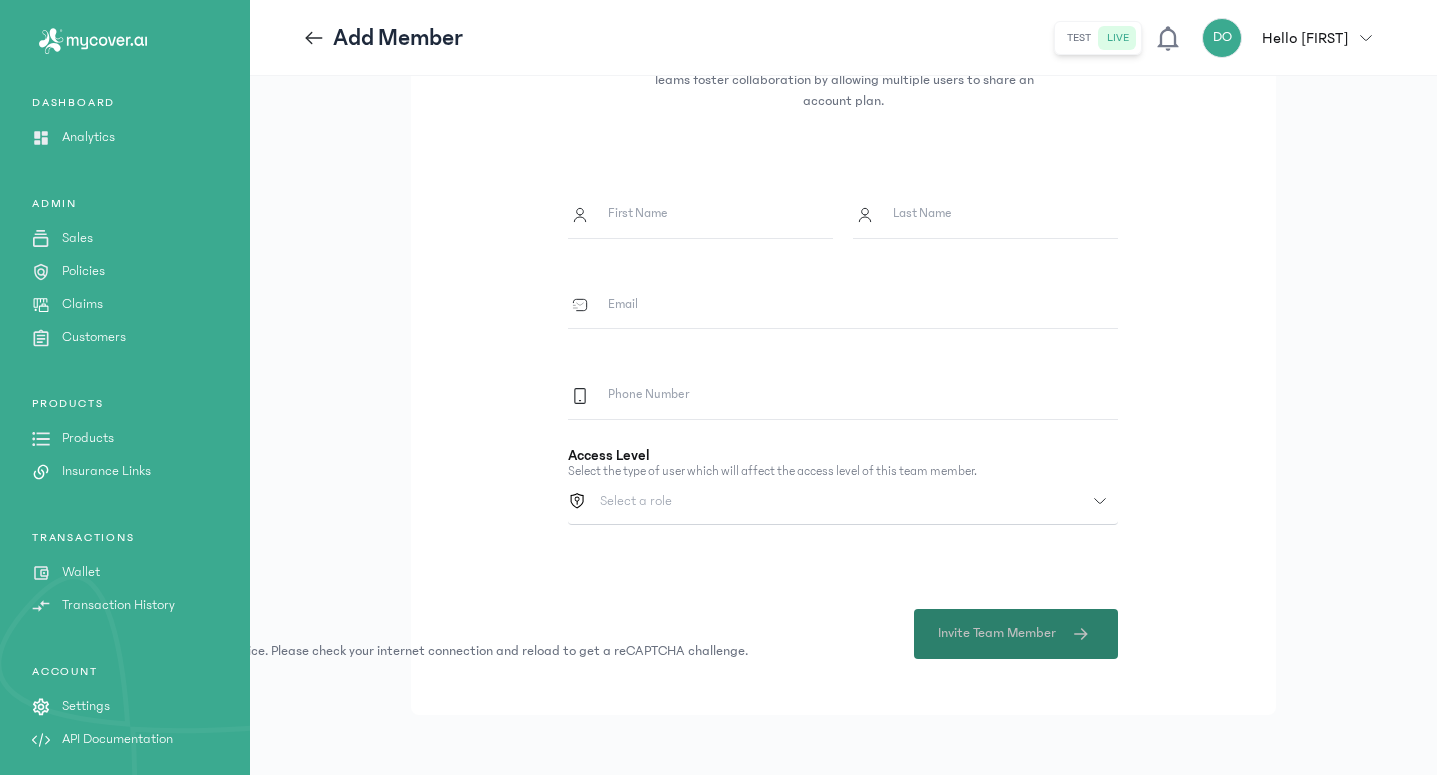 click on "Invite Team Member" at bounding box center (997, 633) 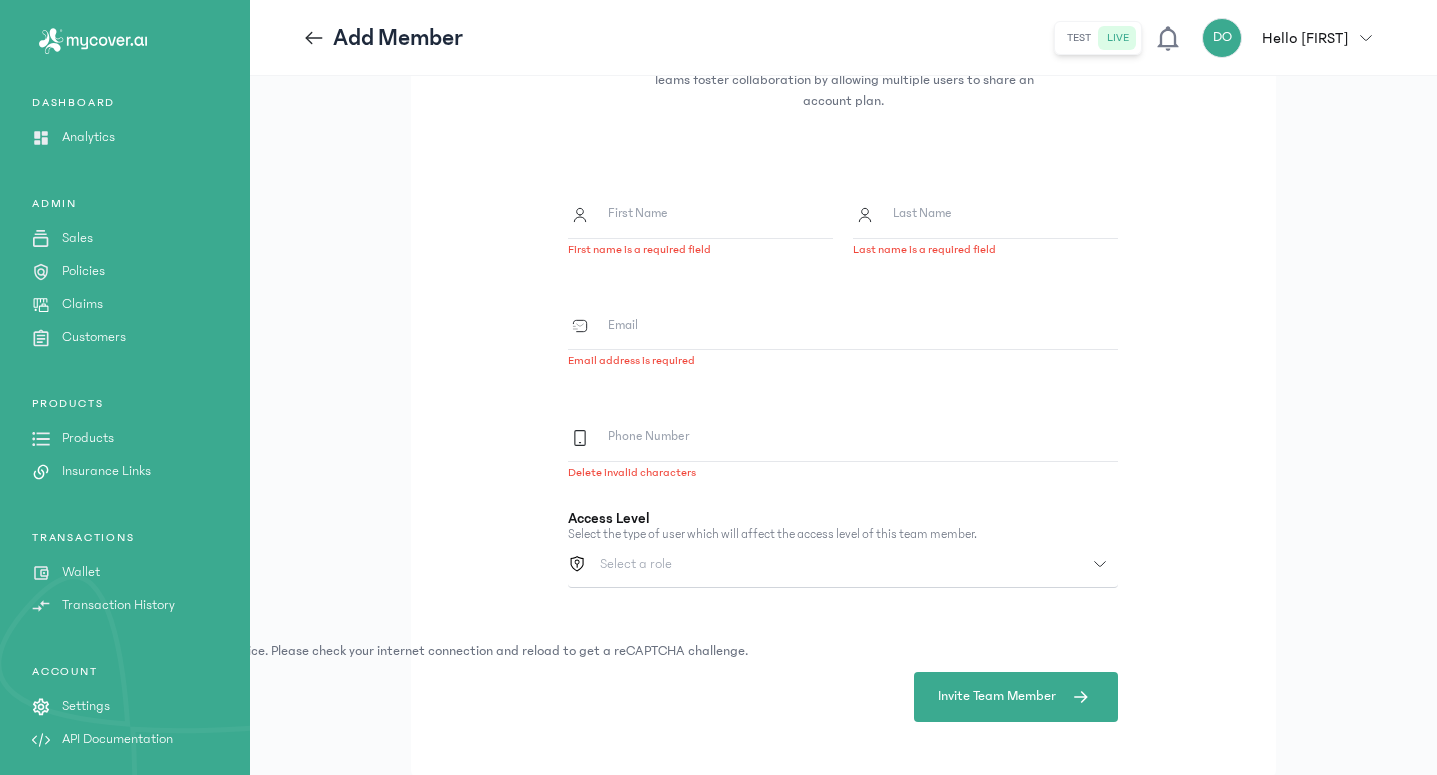 click on "First Name" 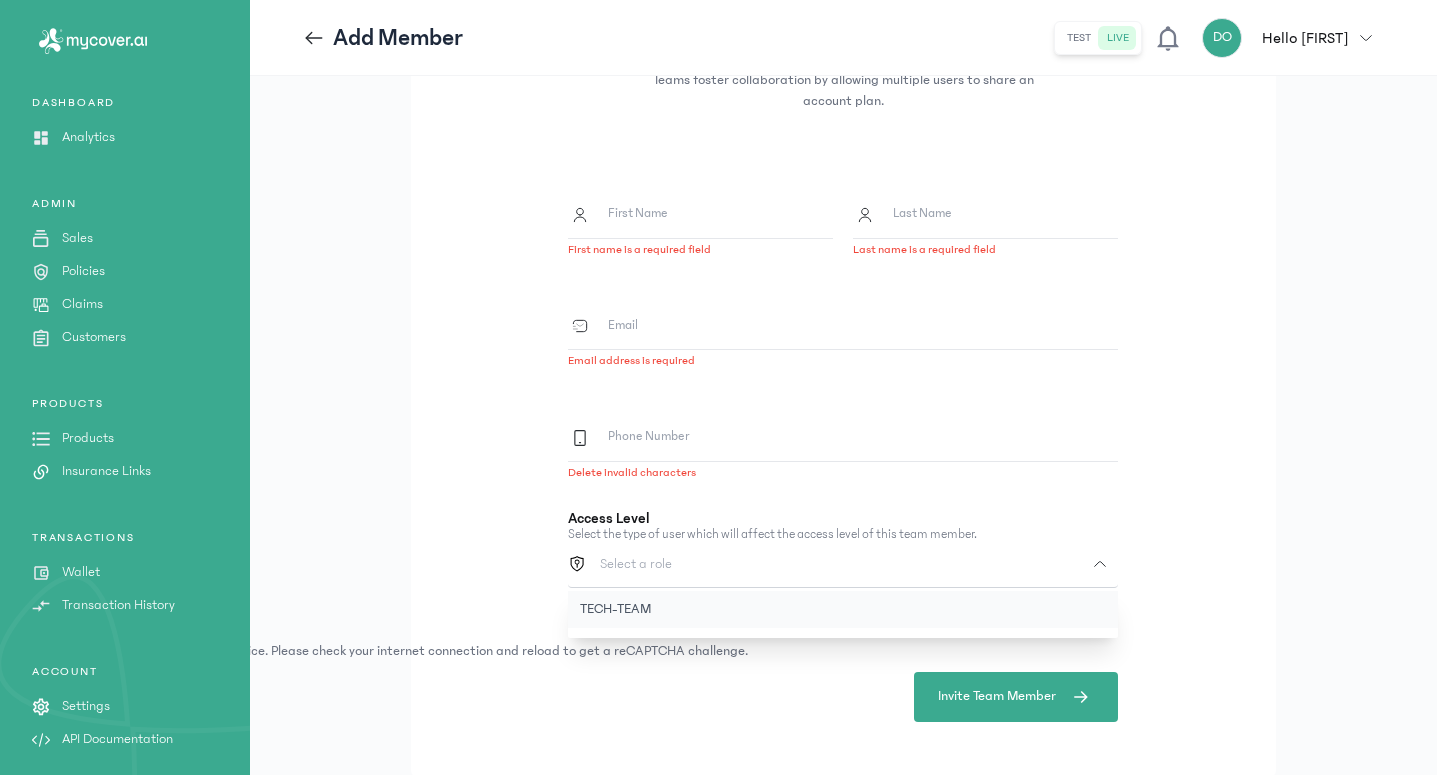 click on "TECH-TEAM" 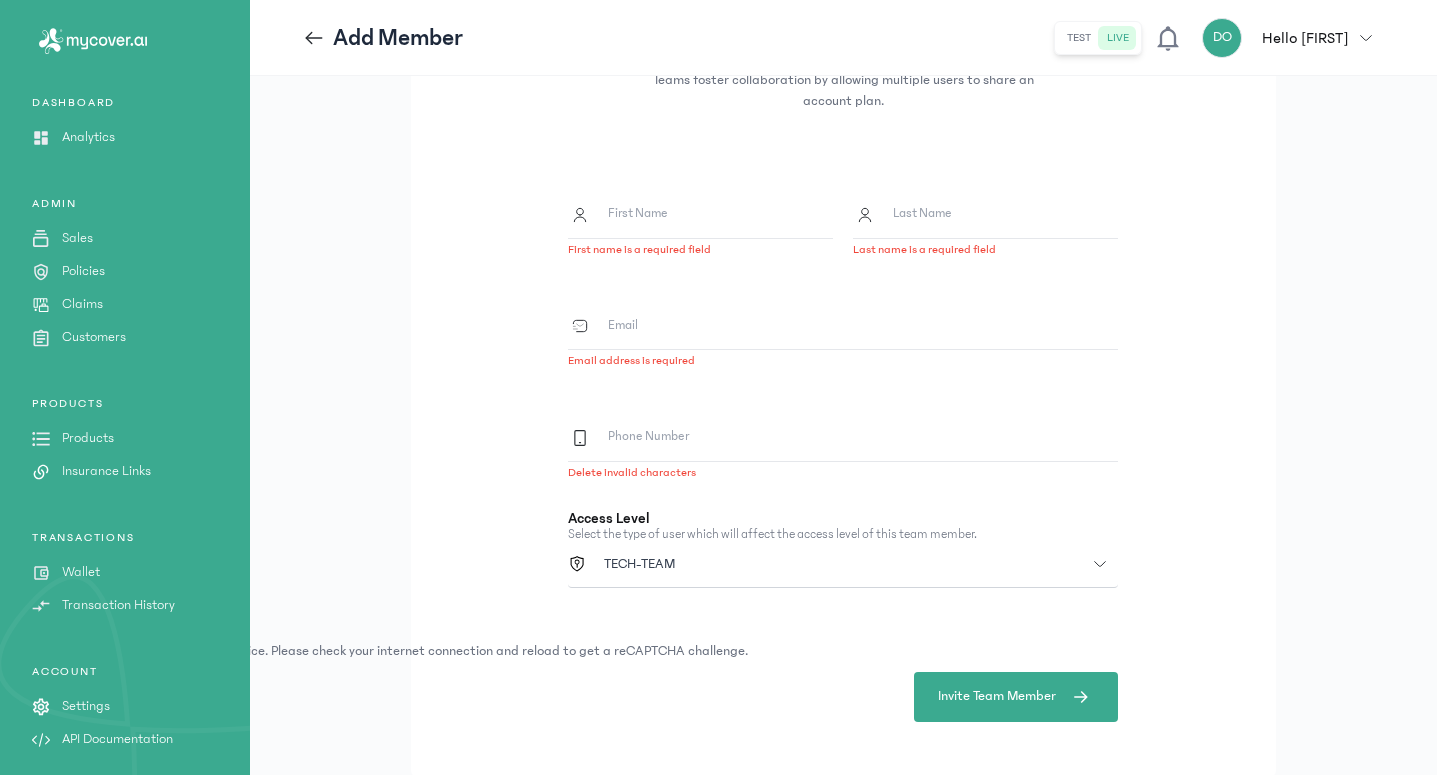 click on "First Name" at bounding box center (638, 214) 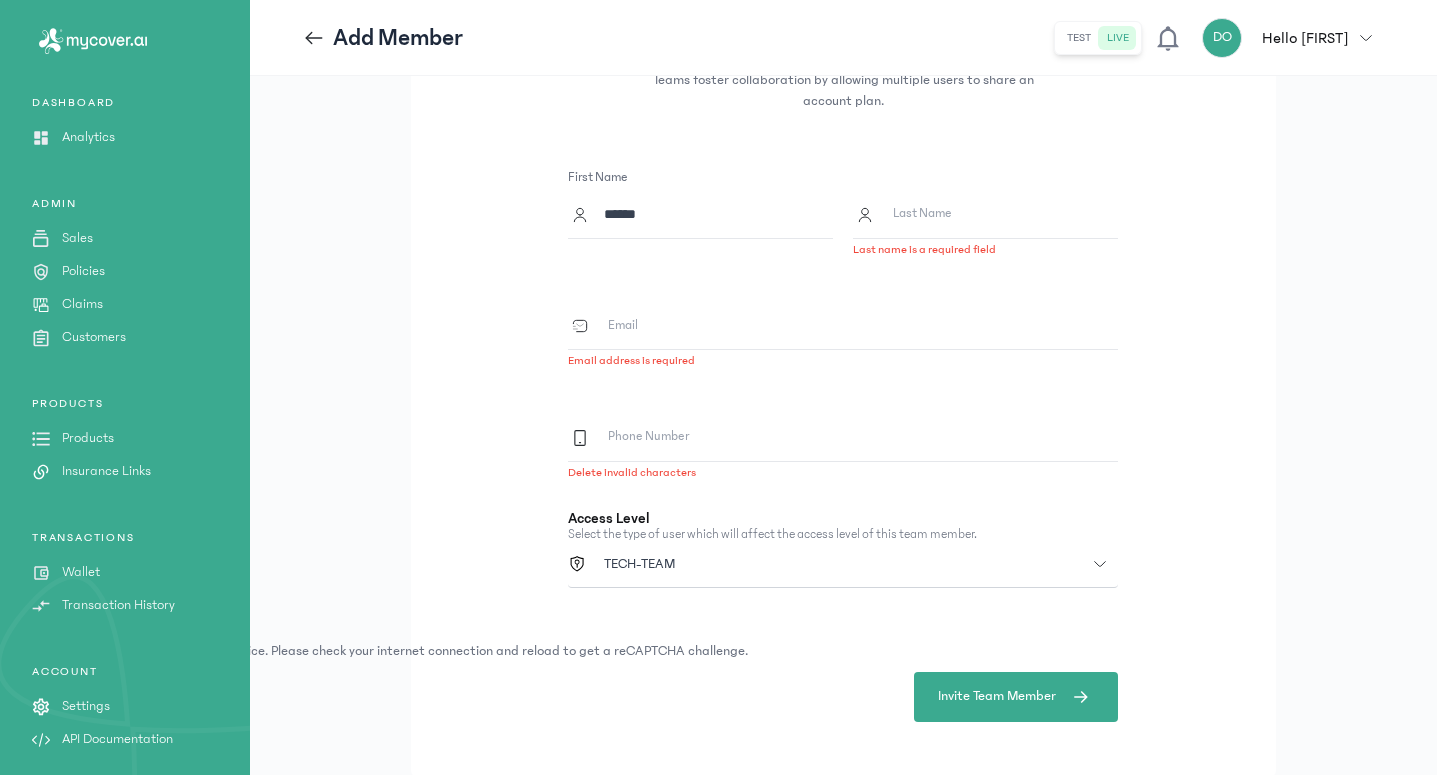 type on "******" 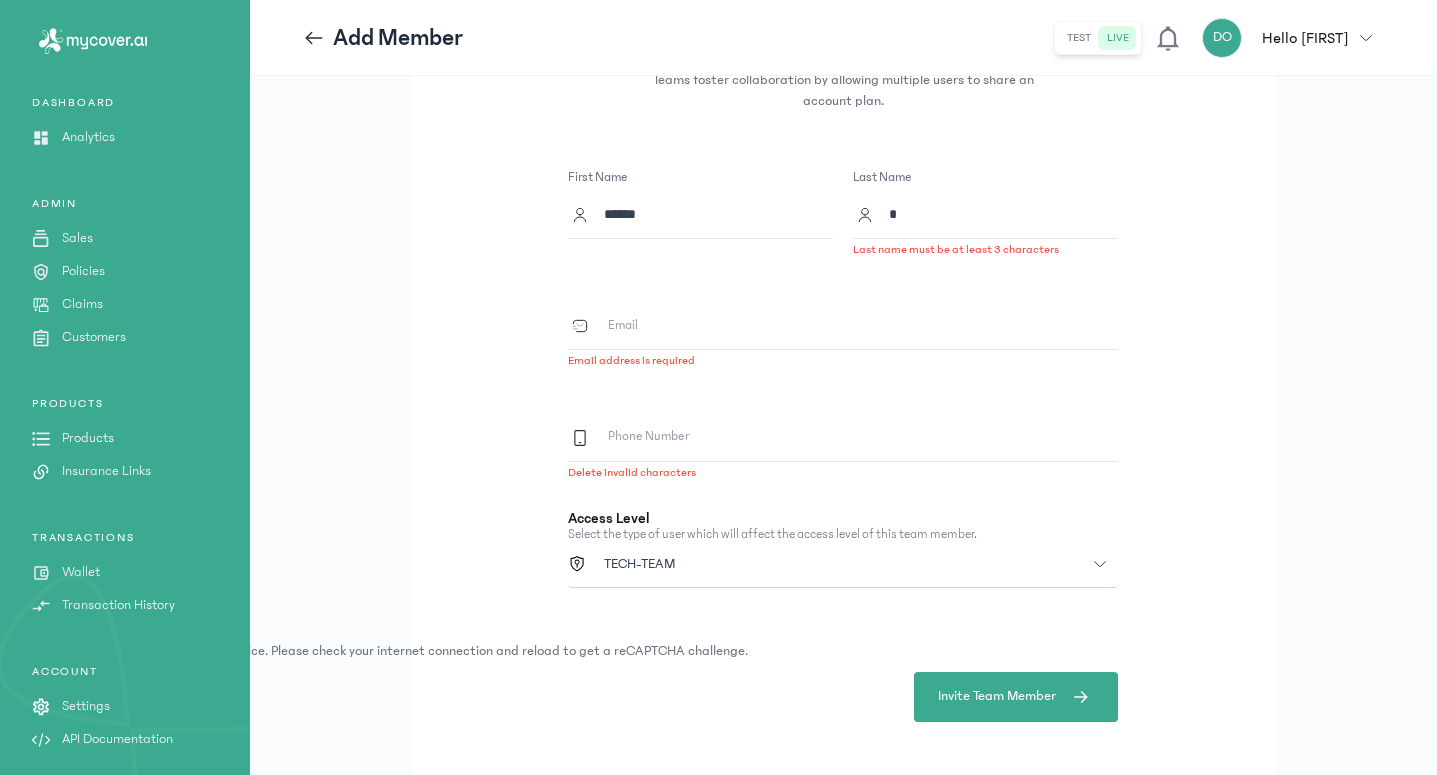 type on "*" 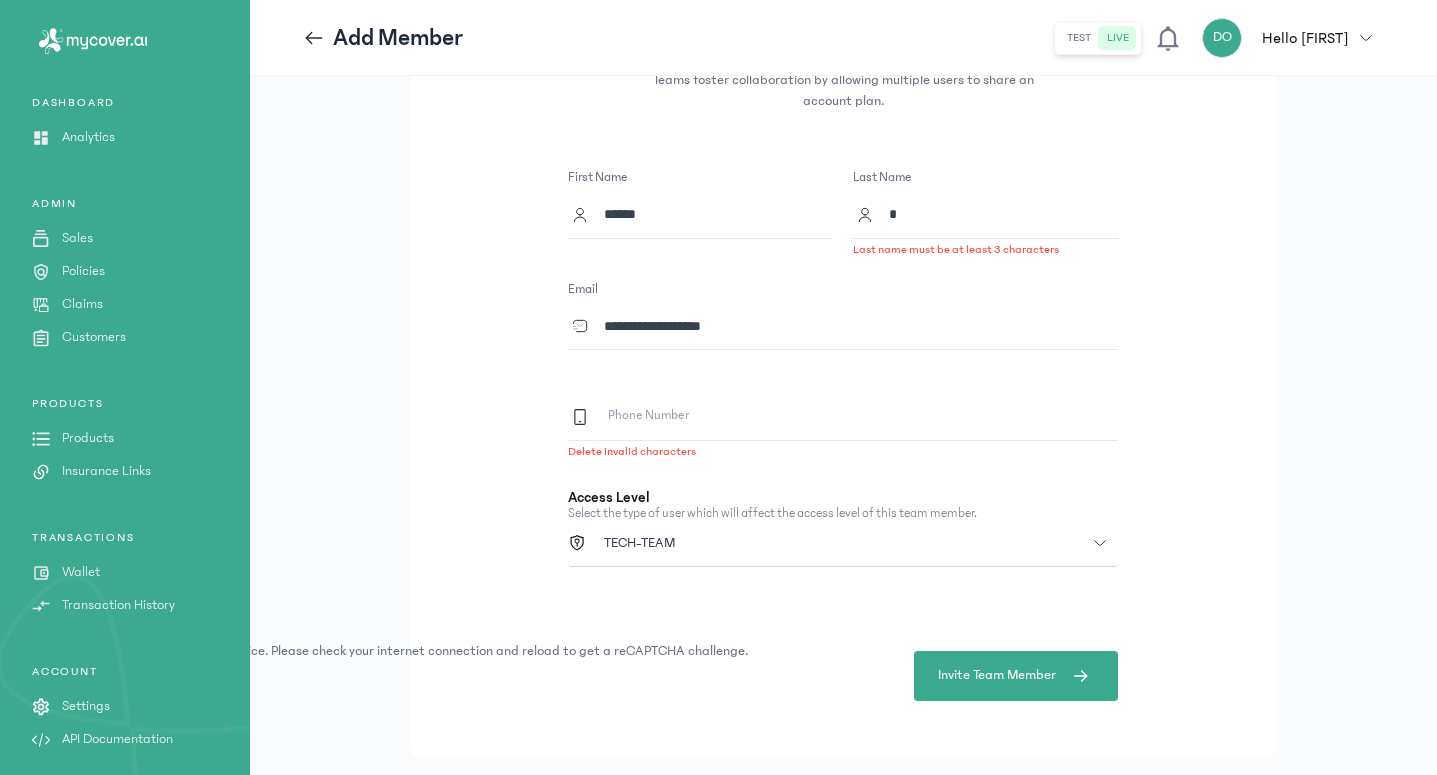 type on "**********" 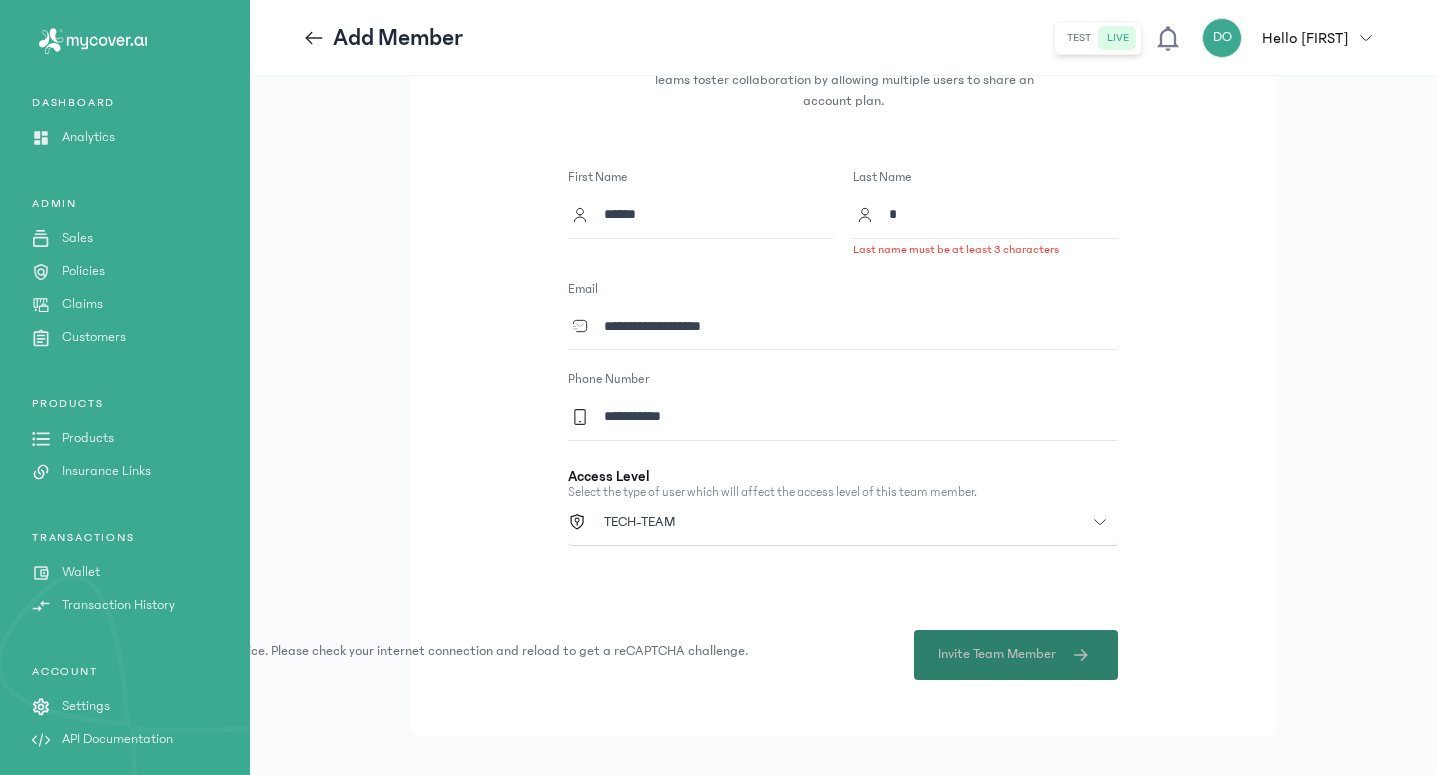 type on "**********" 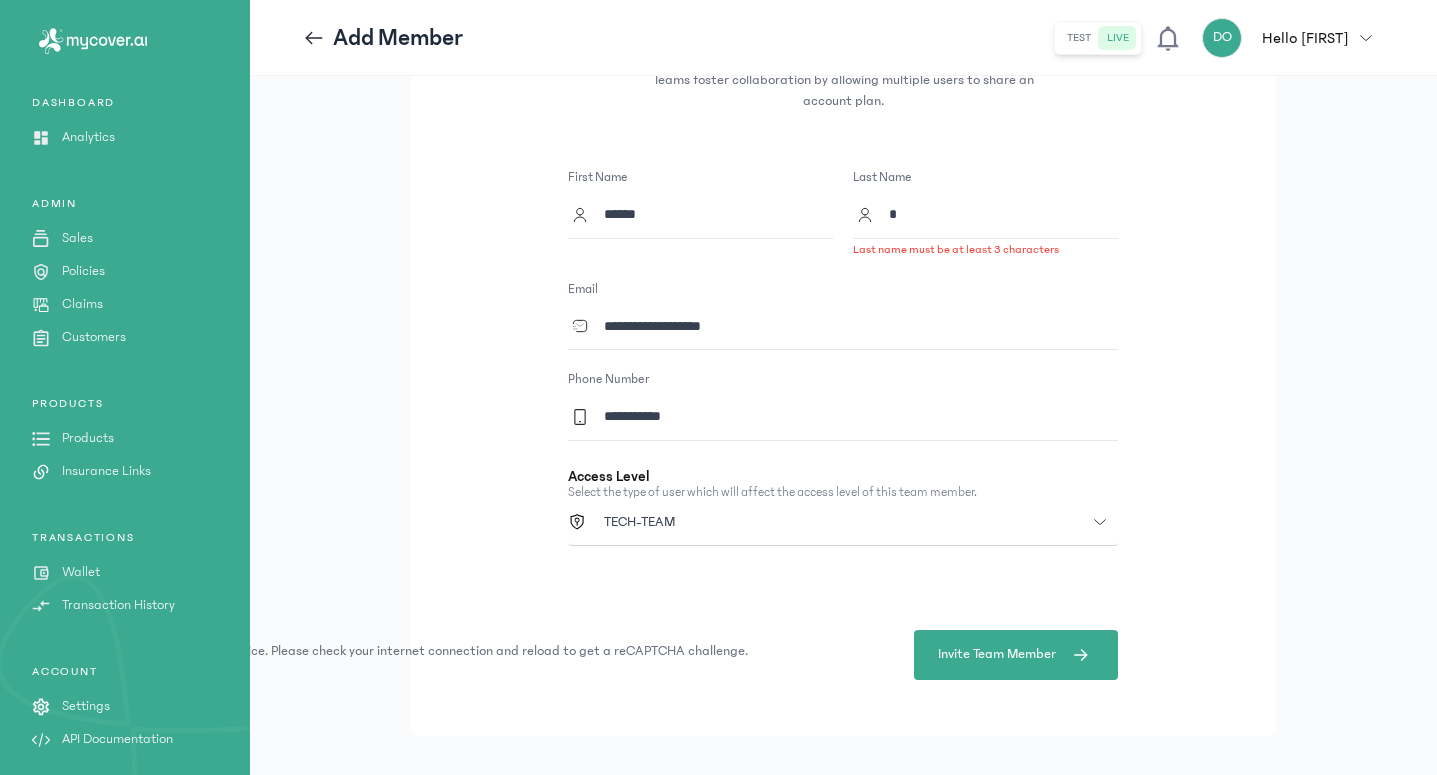 click on "*" 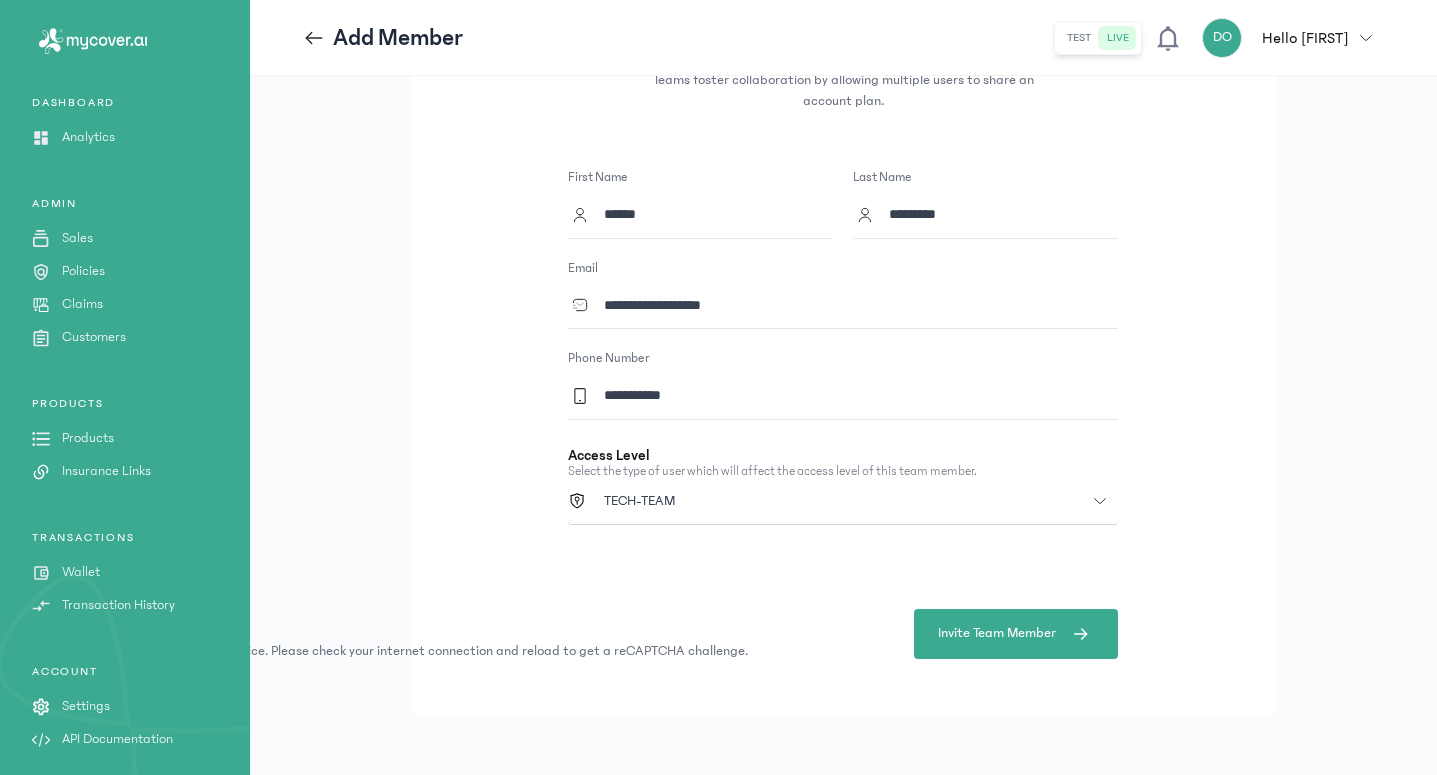 type on "*********" 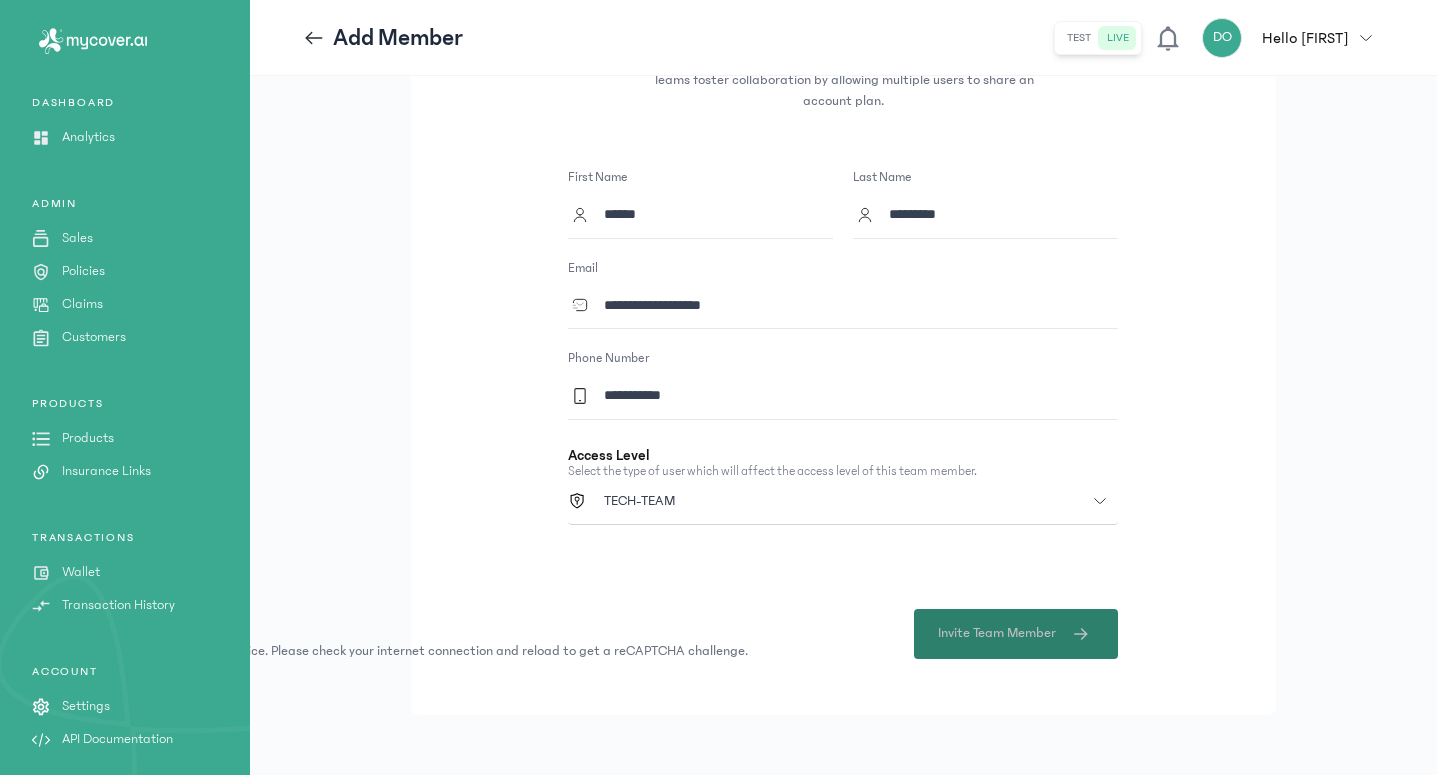 click on "Invite Team Member" at bounding box center (997, 633) 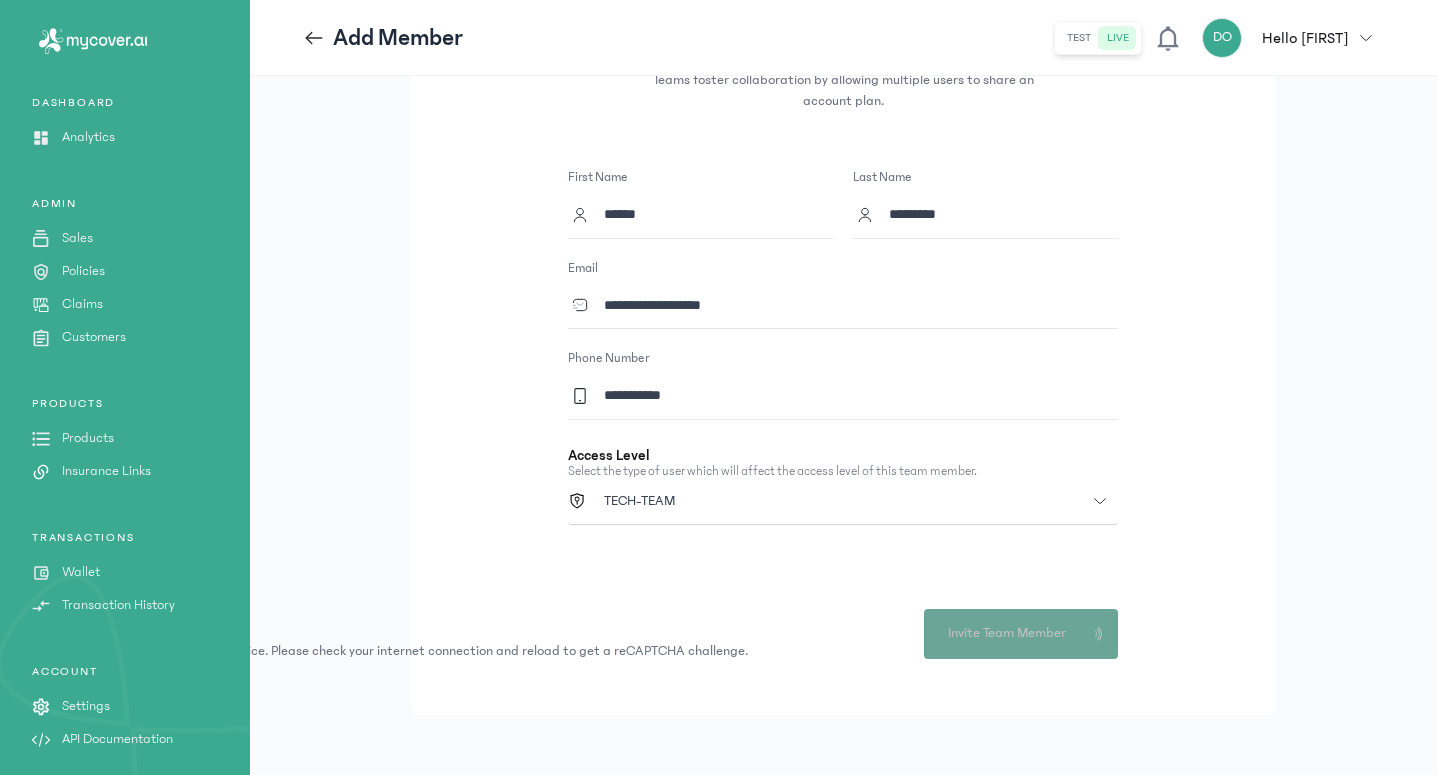 type 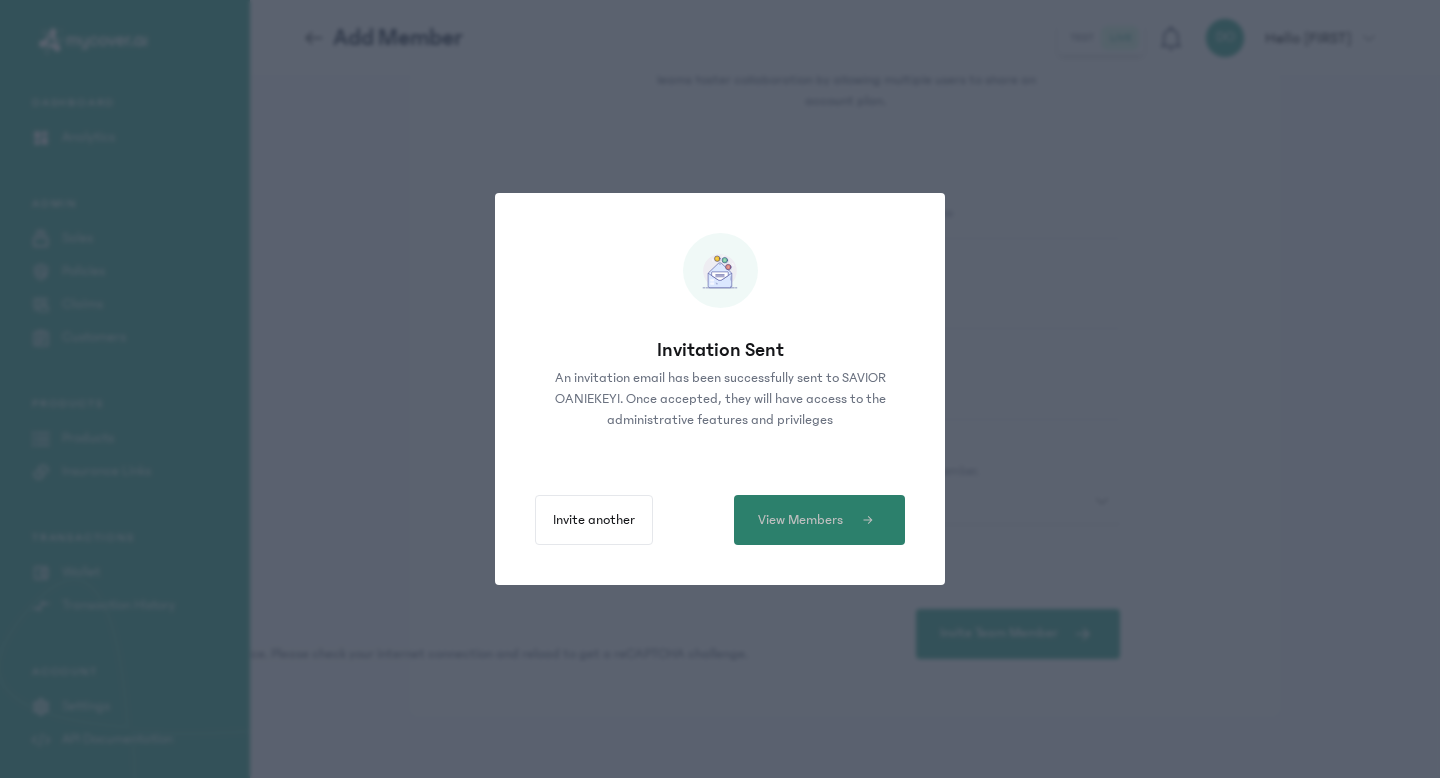 click on "View Members" at bounding box center (800, 520) 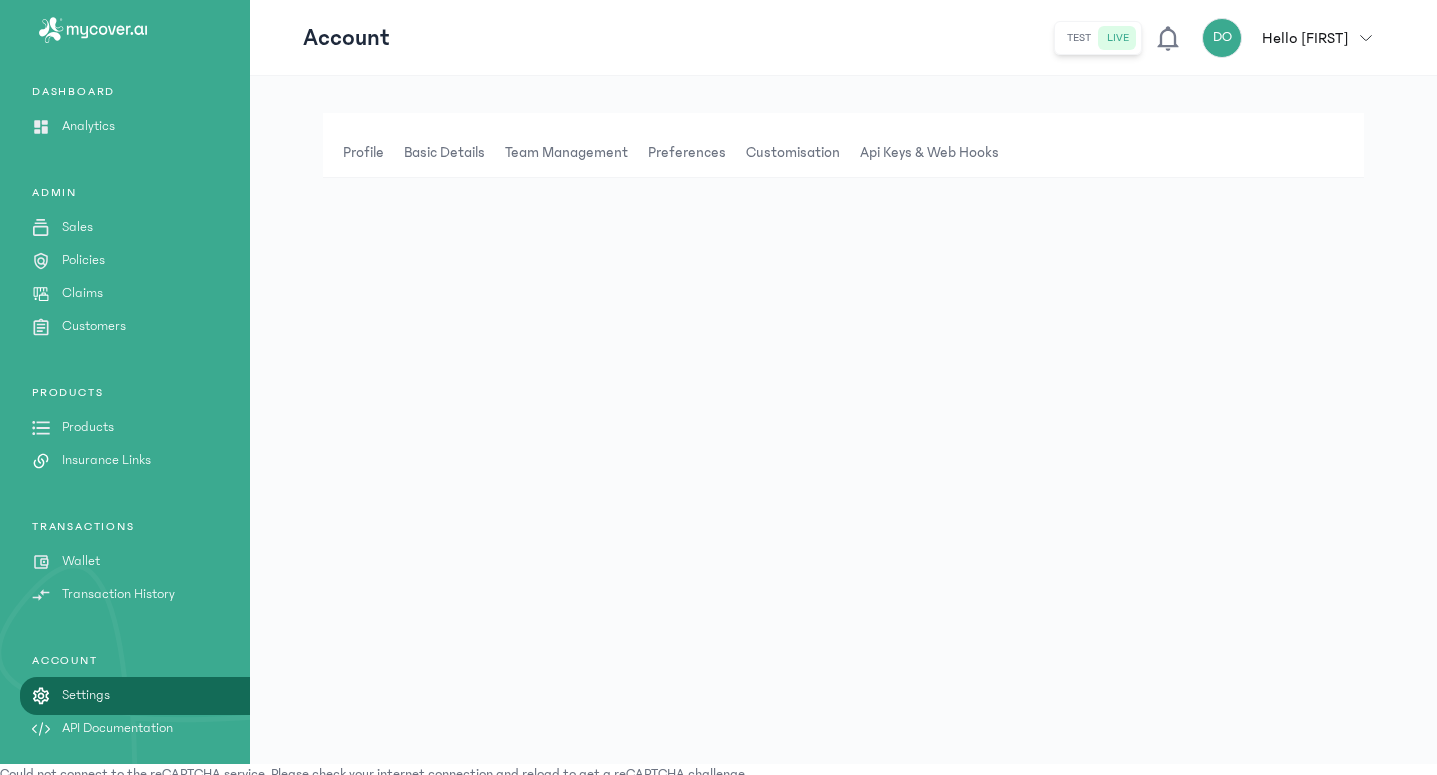 scroll, scrollTop: 24, scrollLeft: 0, axis: vertical 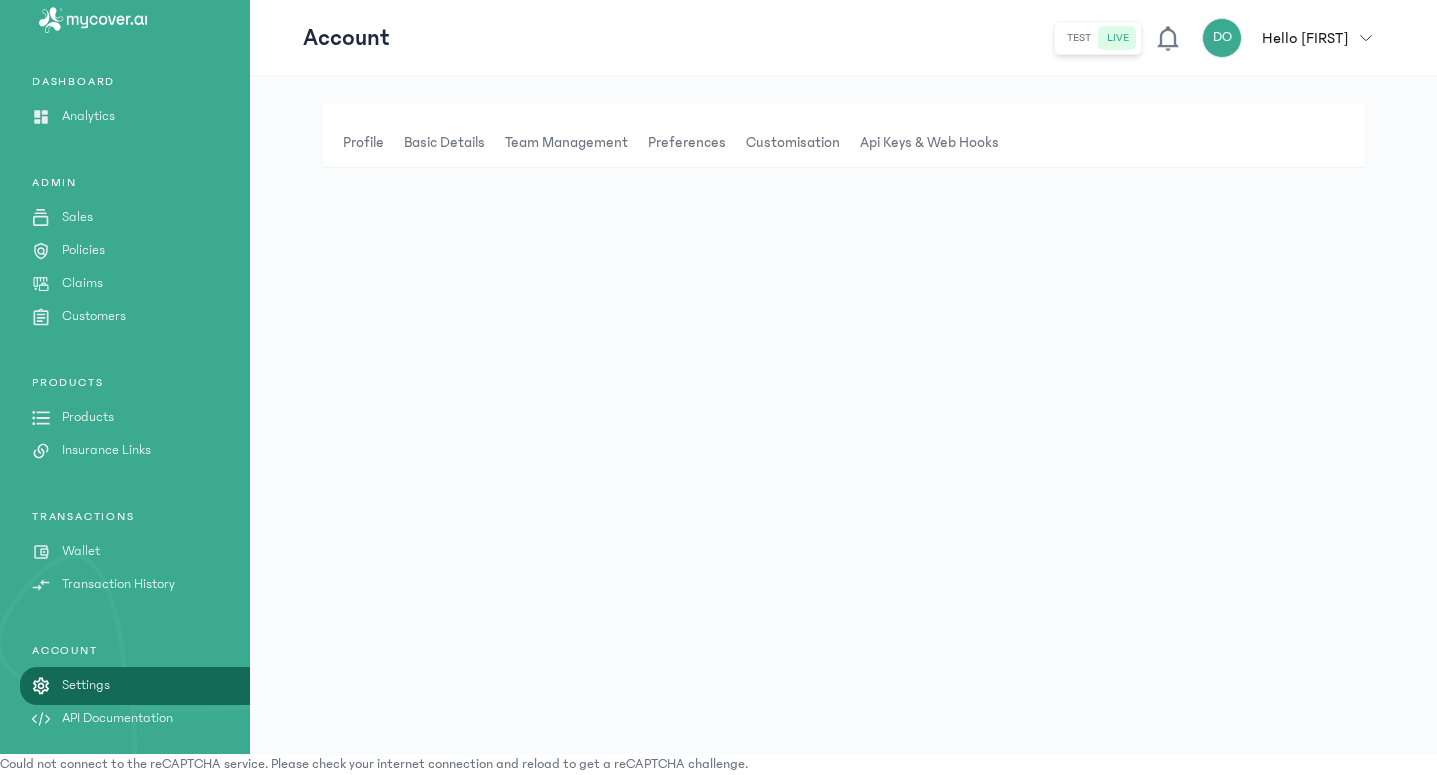 click on "Settings" at bounding box center (86, 685) 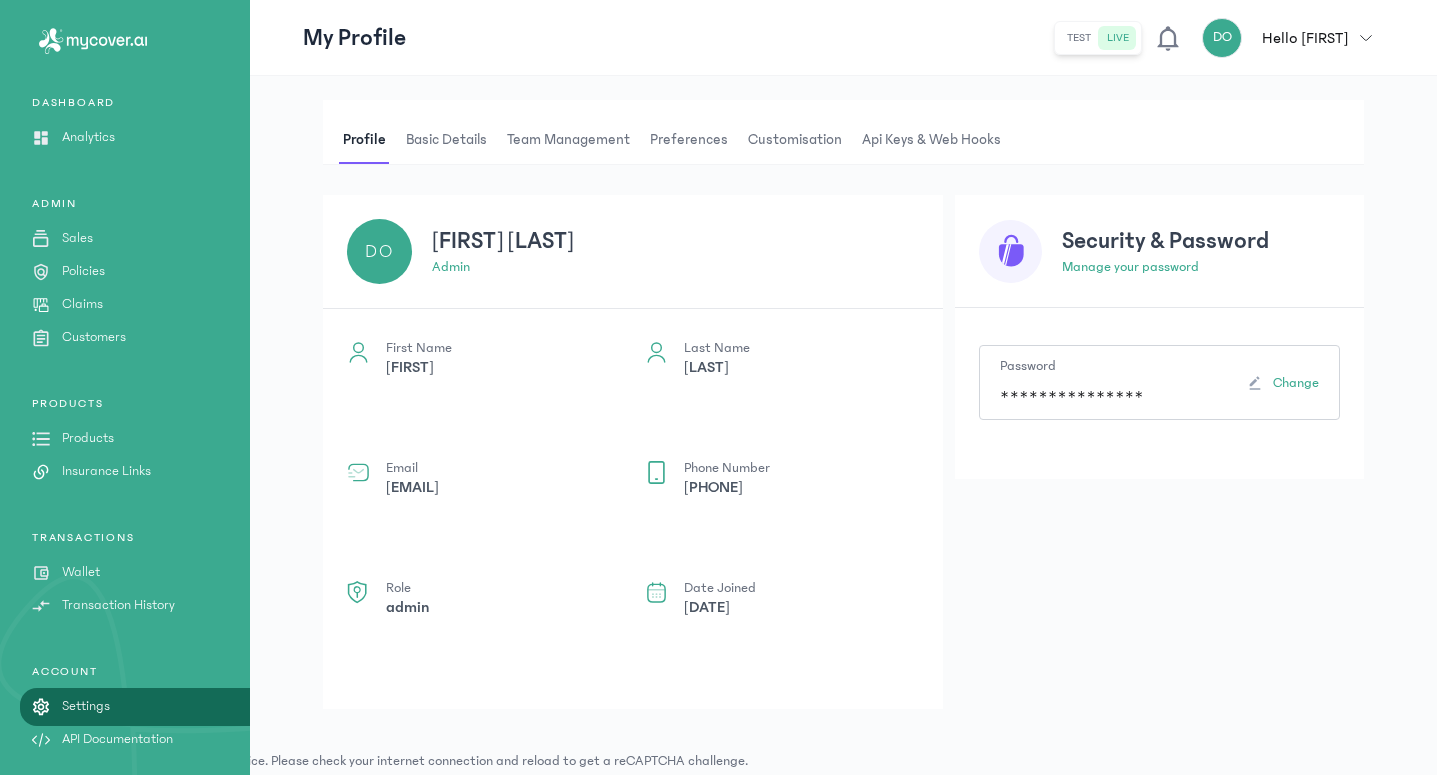 click on "Basic details" at bounding box center [446, 140] 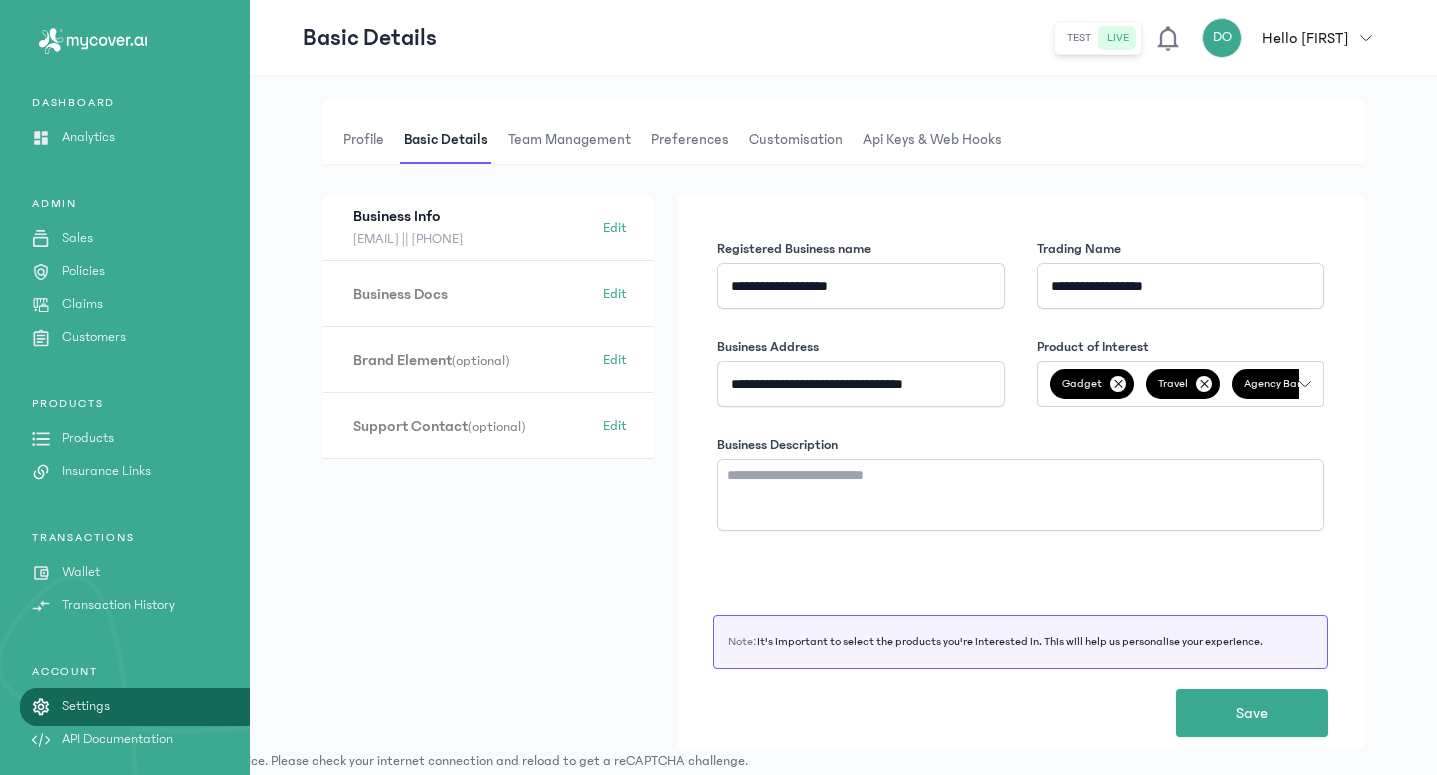 click on "Team Management" at bounding box center [569, 140] 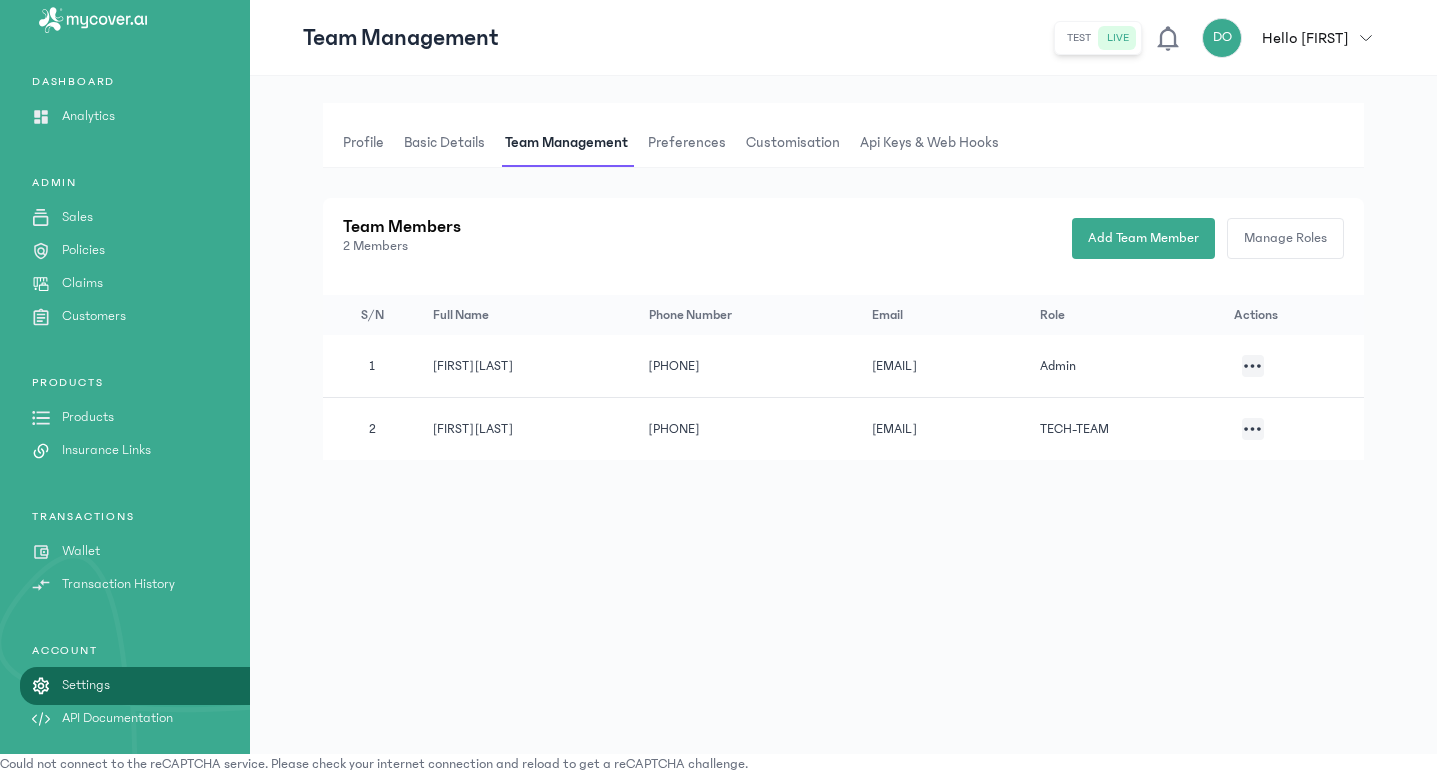 click 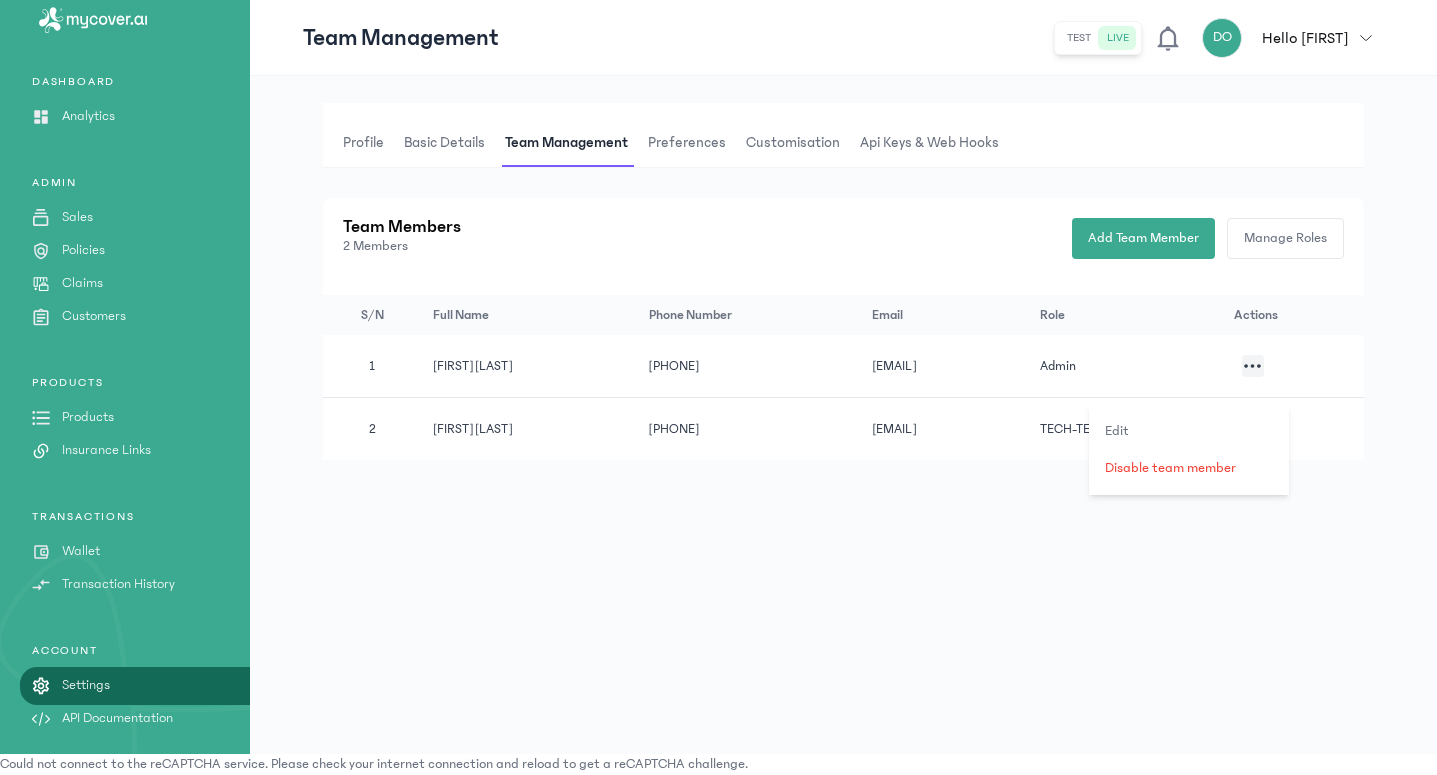 click on "Profile Basic details Team Management Preferences Customisation Api Keys & Web hooks Edit Disable team member Team Members 2 Members  Add Team Member   Manage Roles  S/N Full Name [PHONE] Email Role Actions 1 DAVID OLUSEGUN [PHONE]  service@agrospaceagritech.com  admin
2 SAVIOR OANIEKEYI [PHONE]  oaniekeyi@example.com  TECH-TEAM" at bounding box center [843, 404] 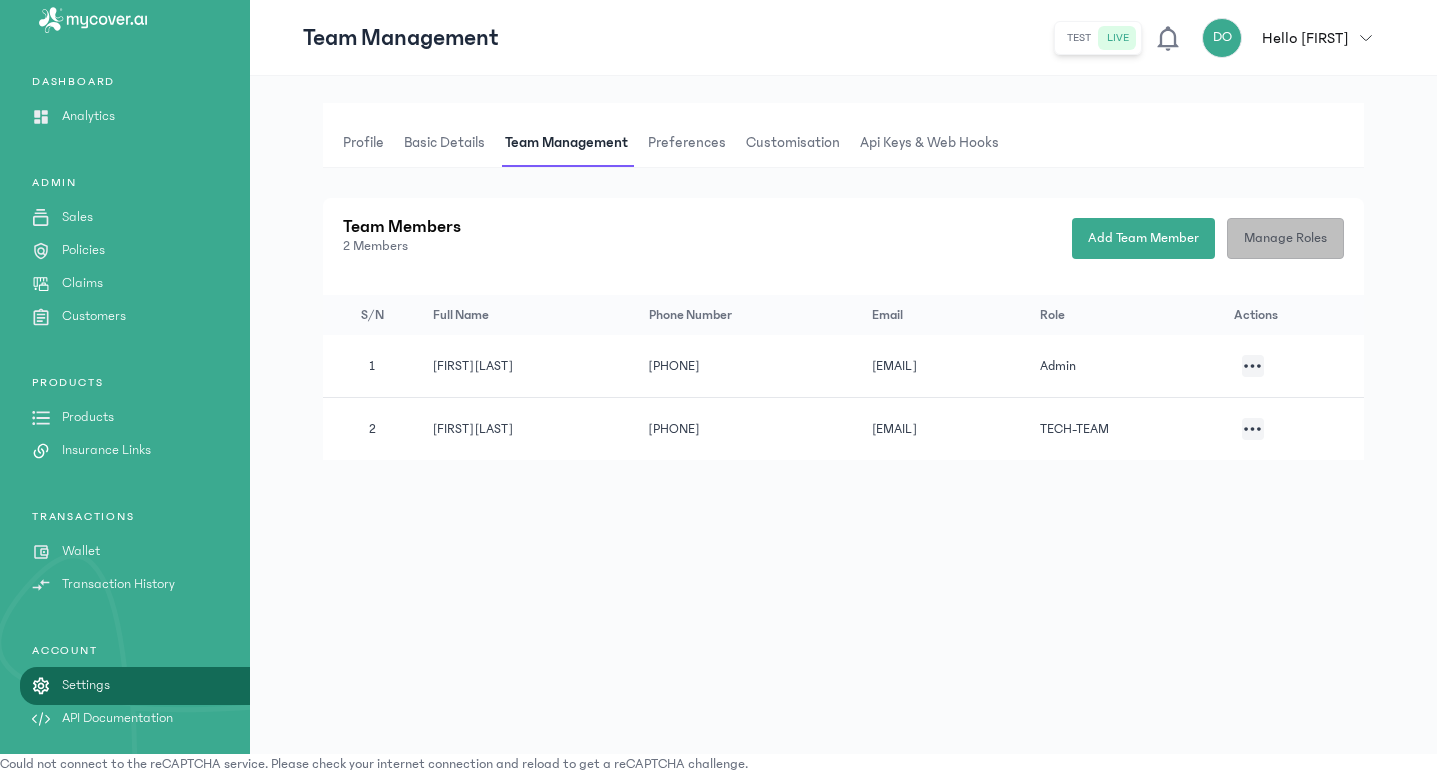 click on "Manage Roles" at bounding box center (1285, 238) 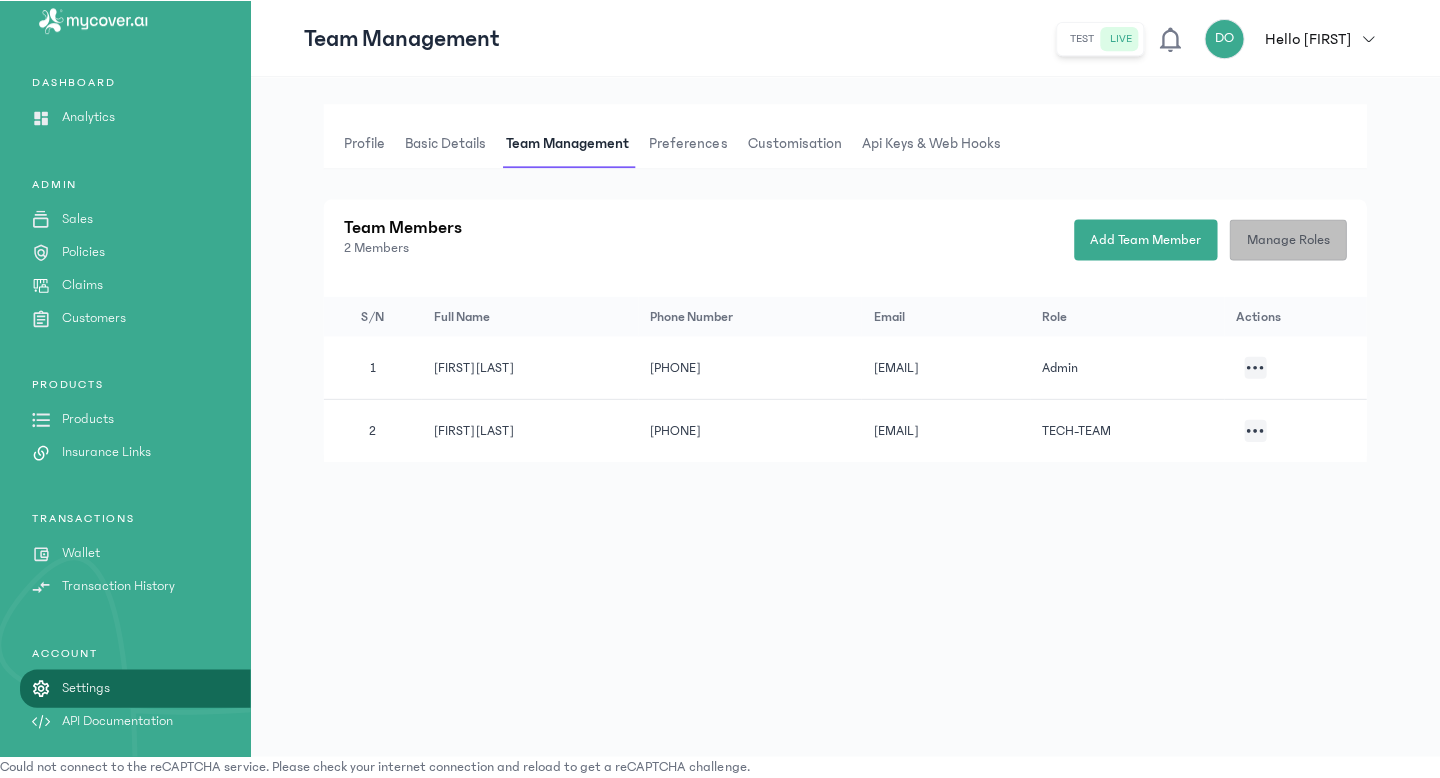 scroll, scrollTop: 0, scrollLeft: 0, axis: both 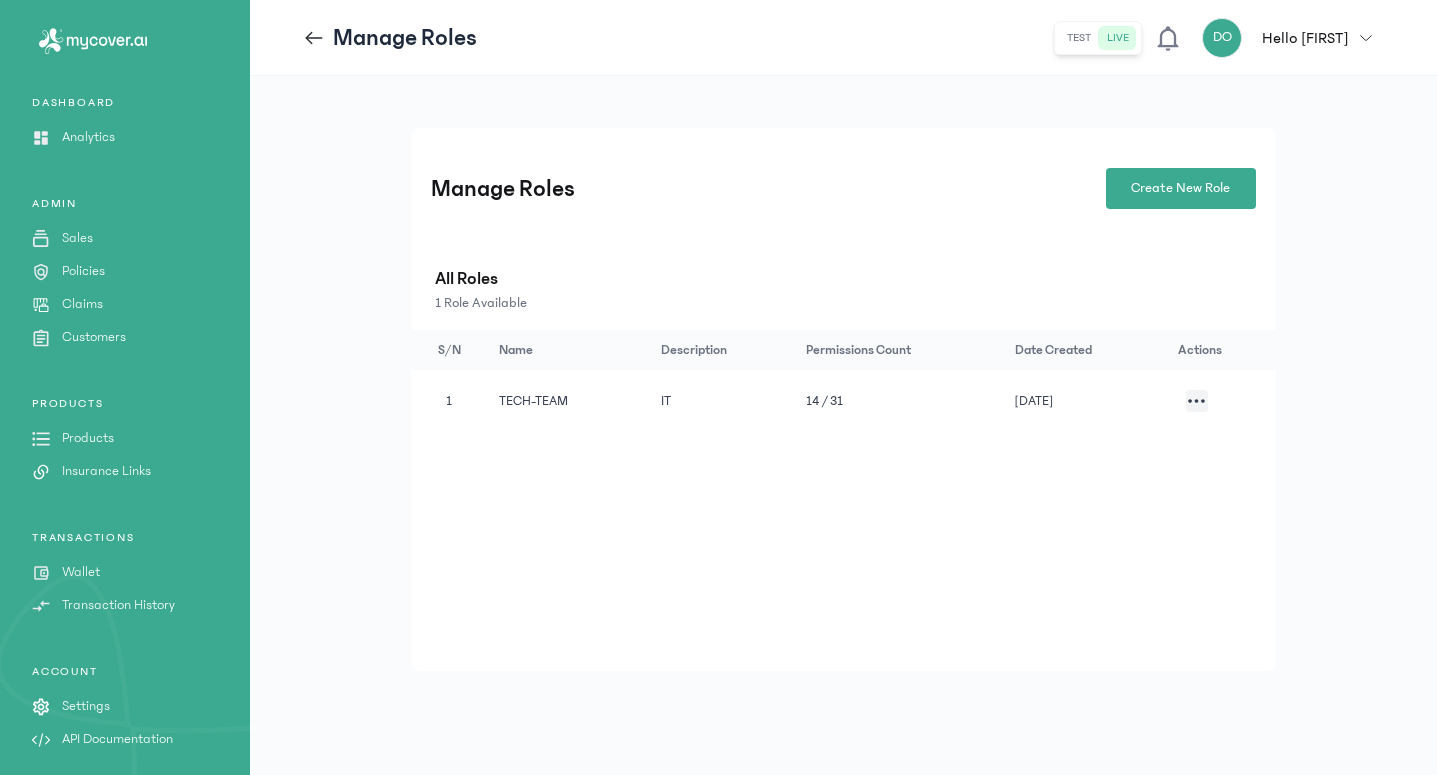 click 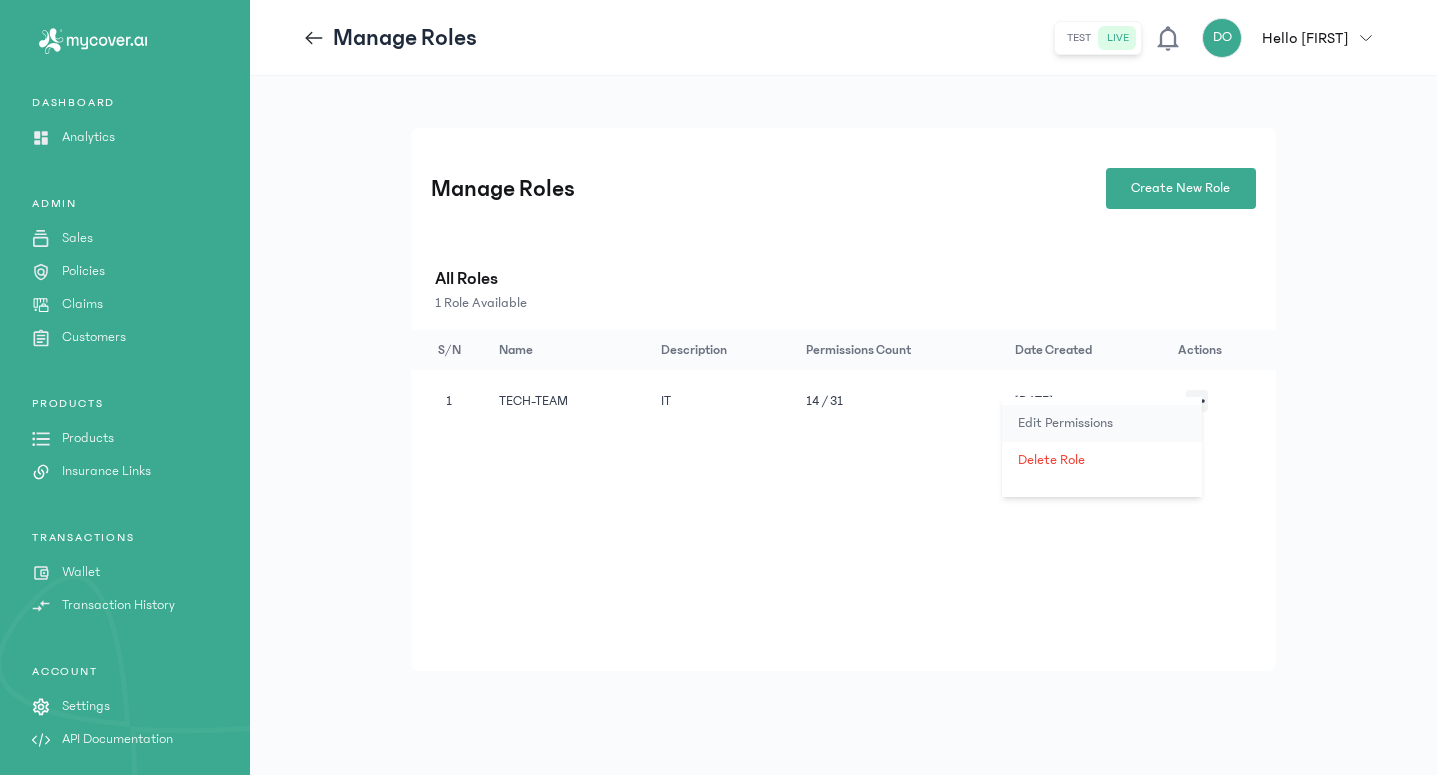 click on "Edit Permissions" 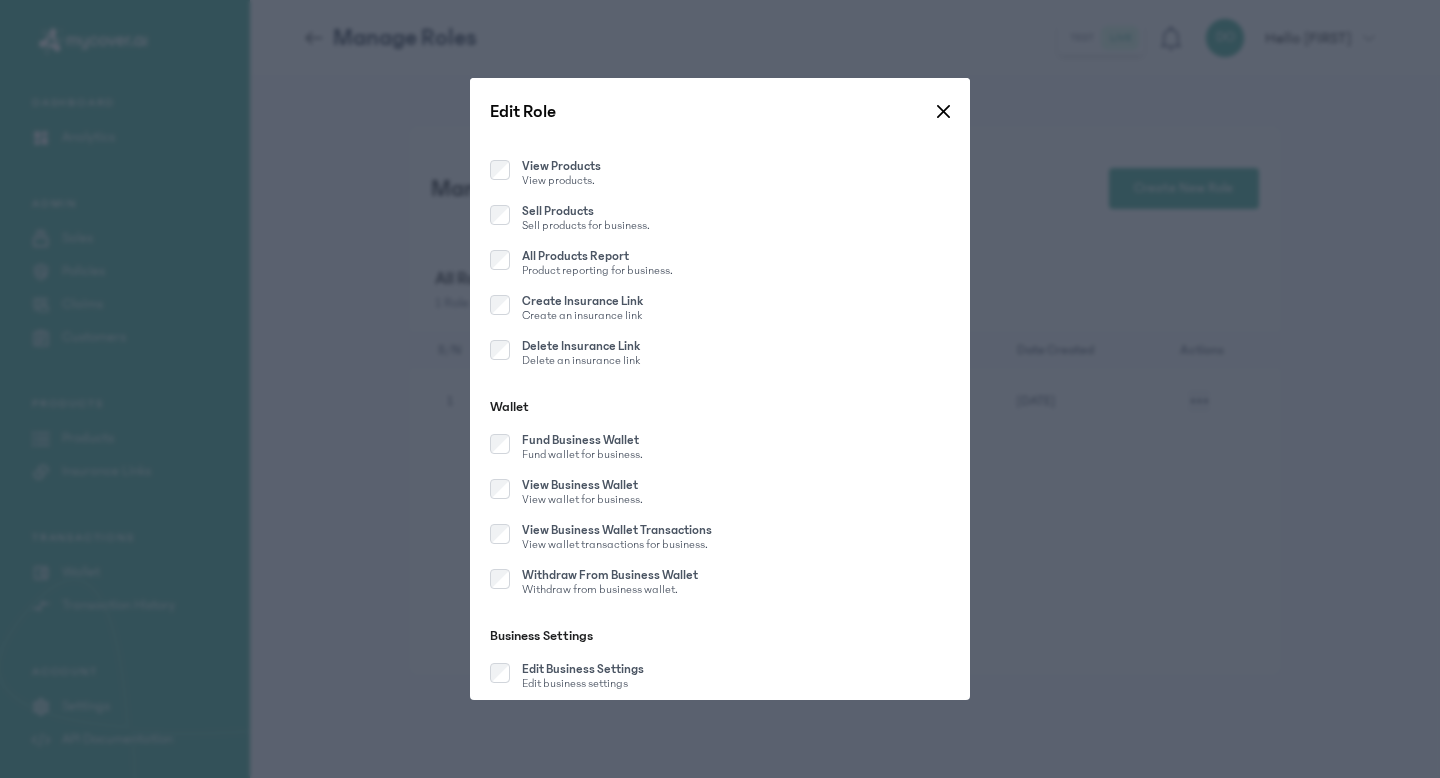 scroll, scrollTop: 1588, scrollLeft: 0, axis: vertical 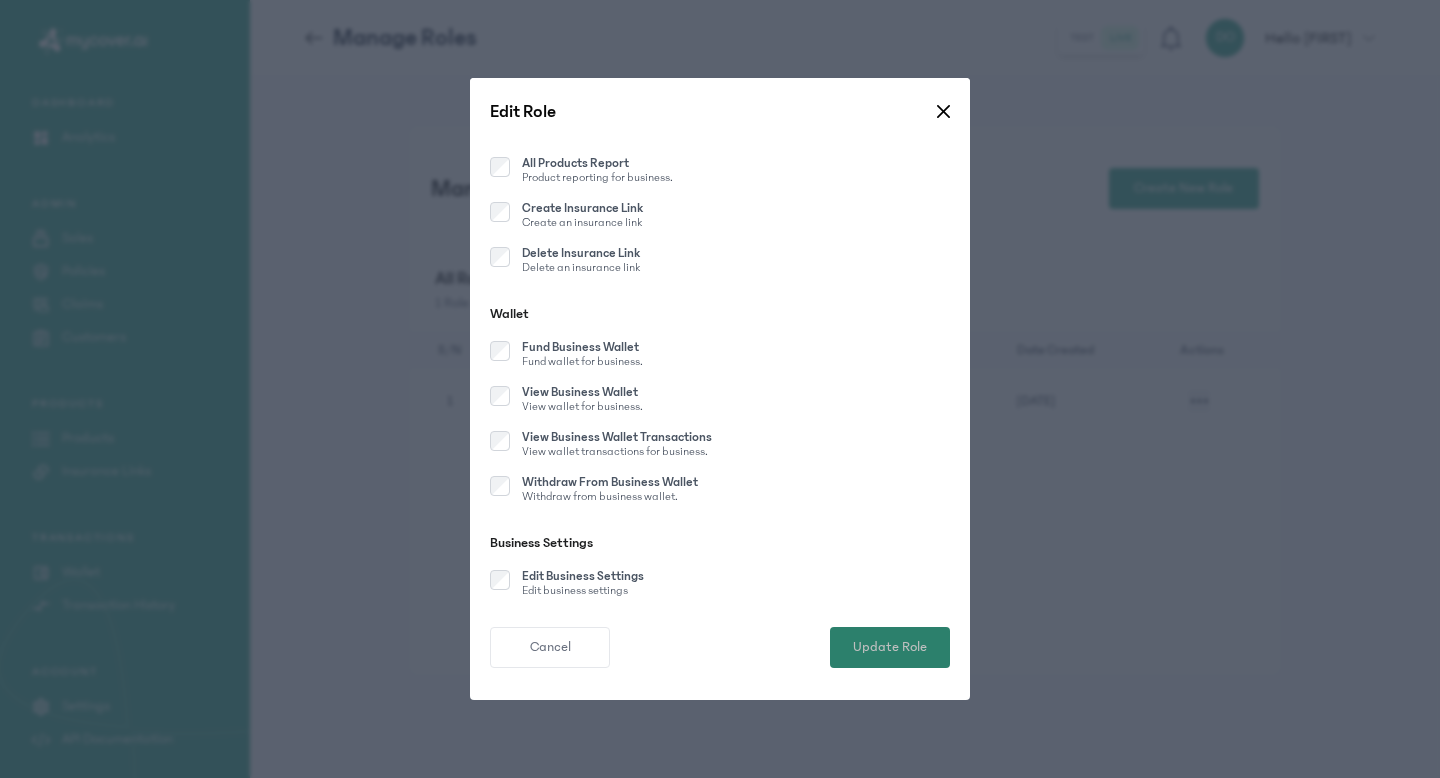 click on "Update Role" at bounding box center (890, 647) 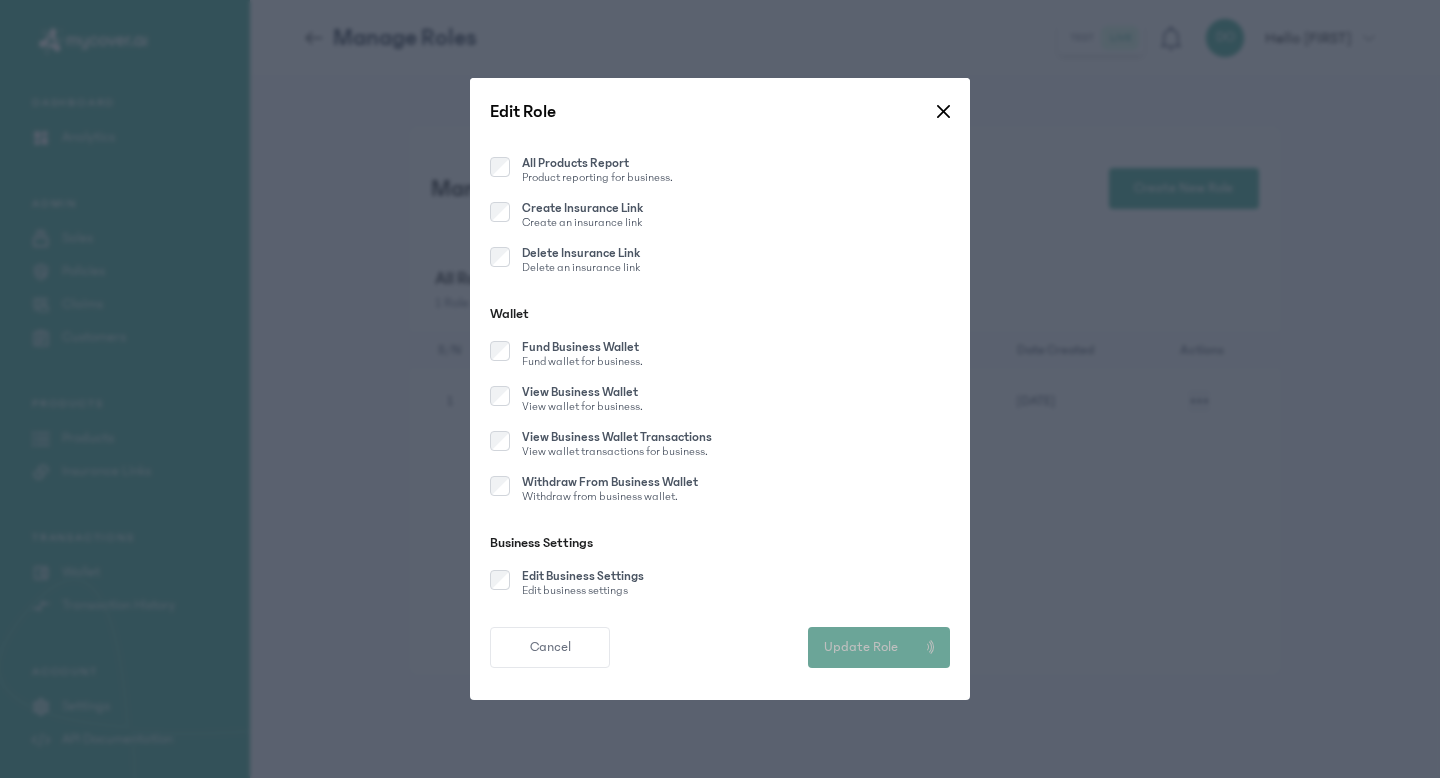 type 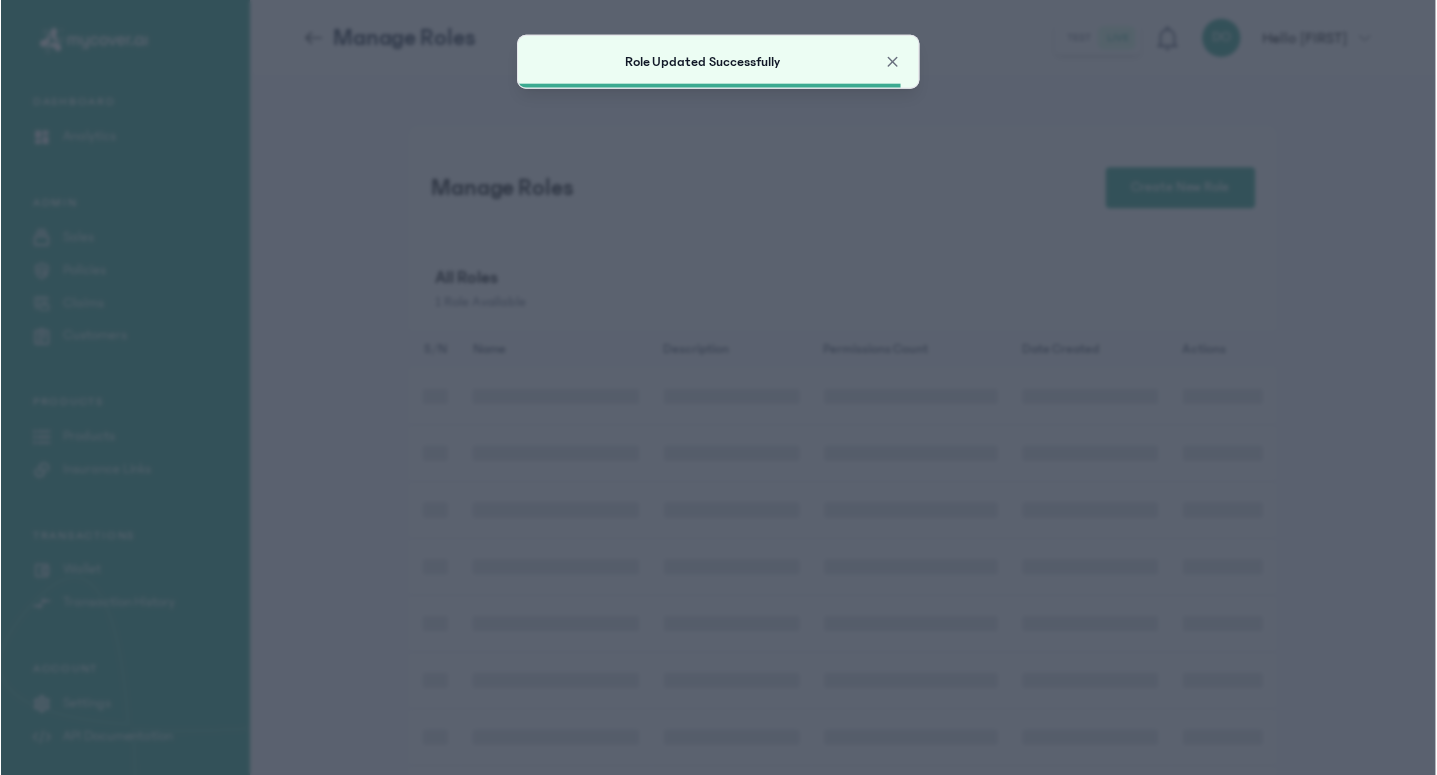 scroll, scrollTop: 1586, scrollLeft: 0, axis: vertical 